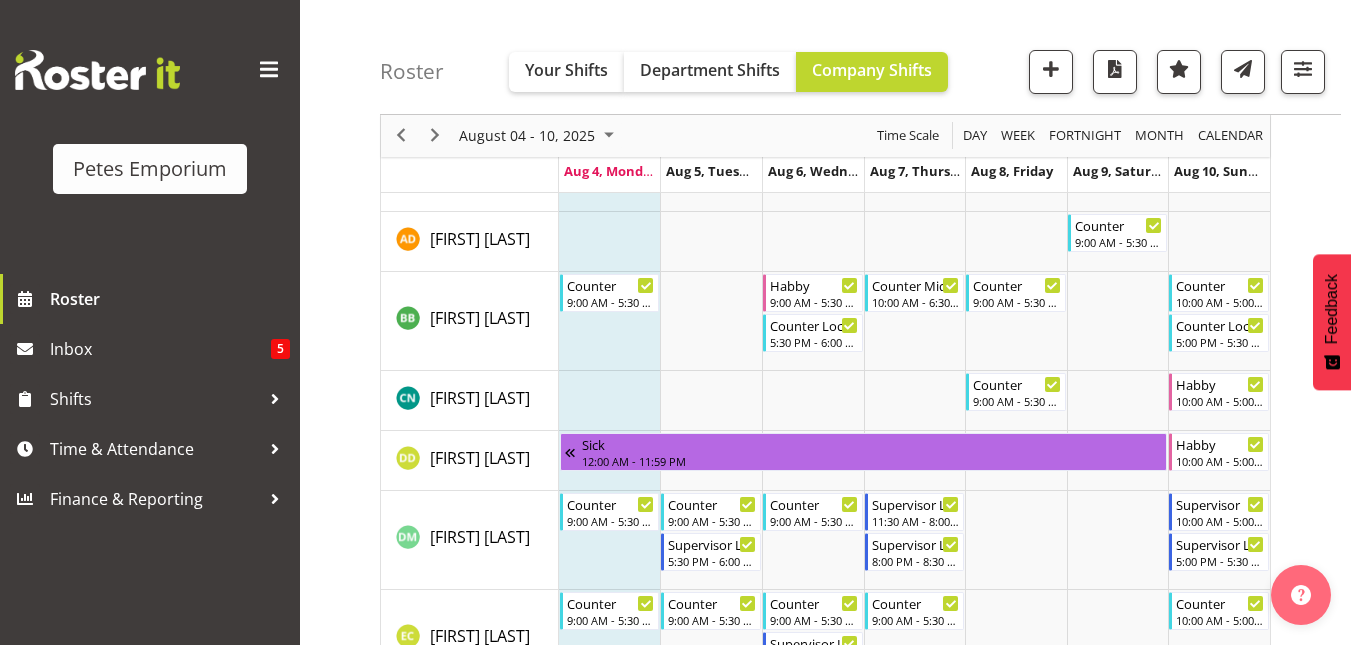 scroll, scrollTop: 0, scrollLeft: 0, axis: both 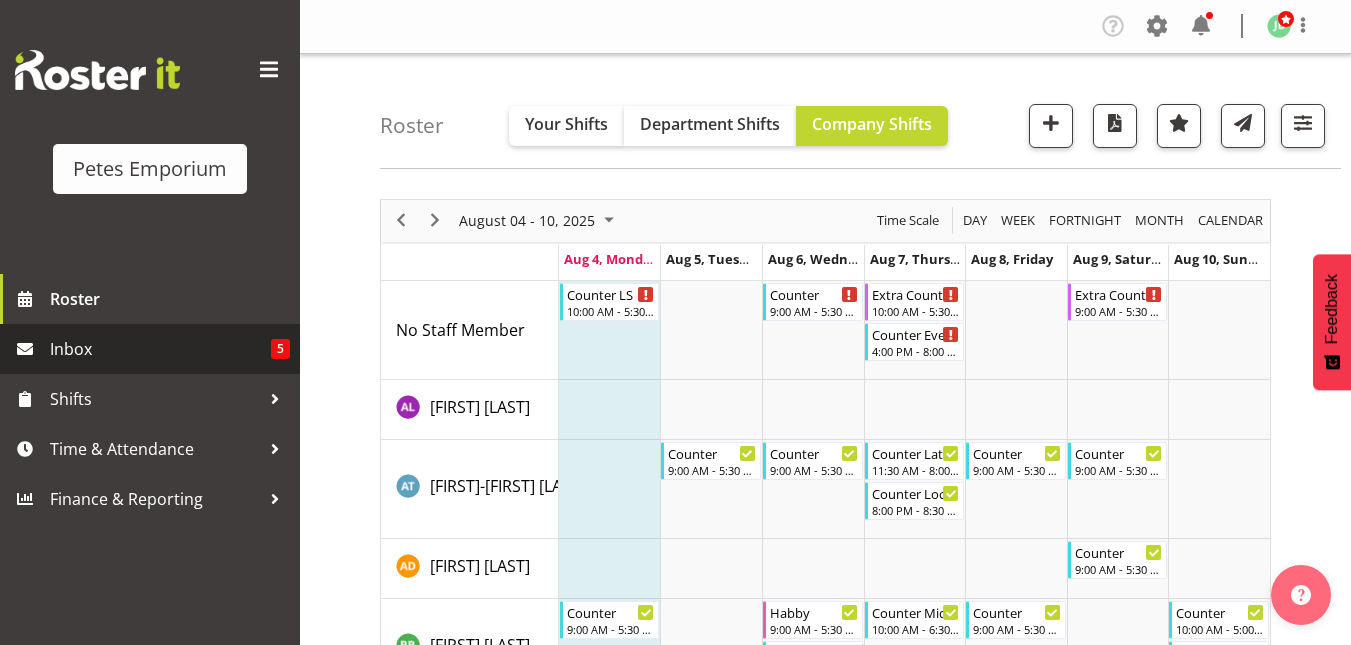 click on "Inbox" at bounding box center (160, 349) 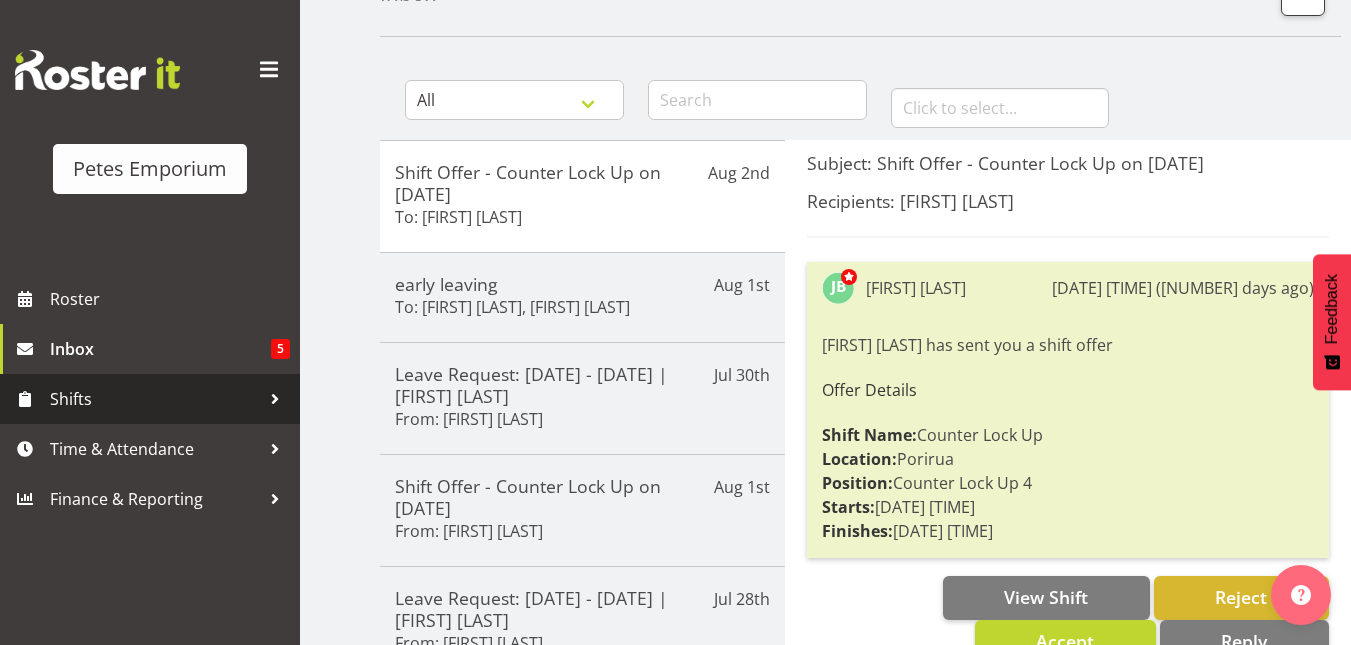 scroll, scrollTop: 150, scrollLeft: 0, axis: vertical 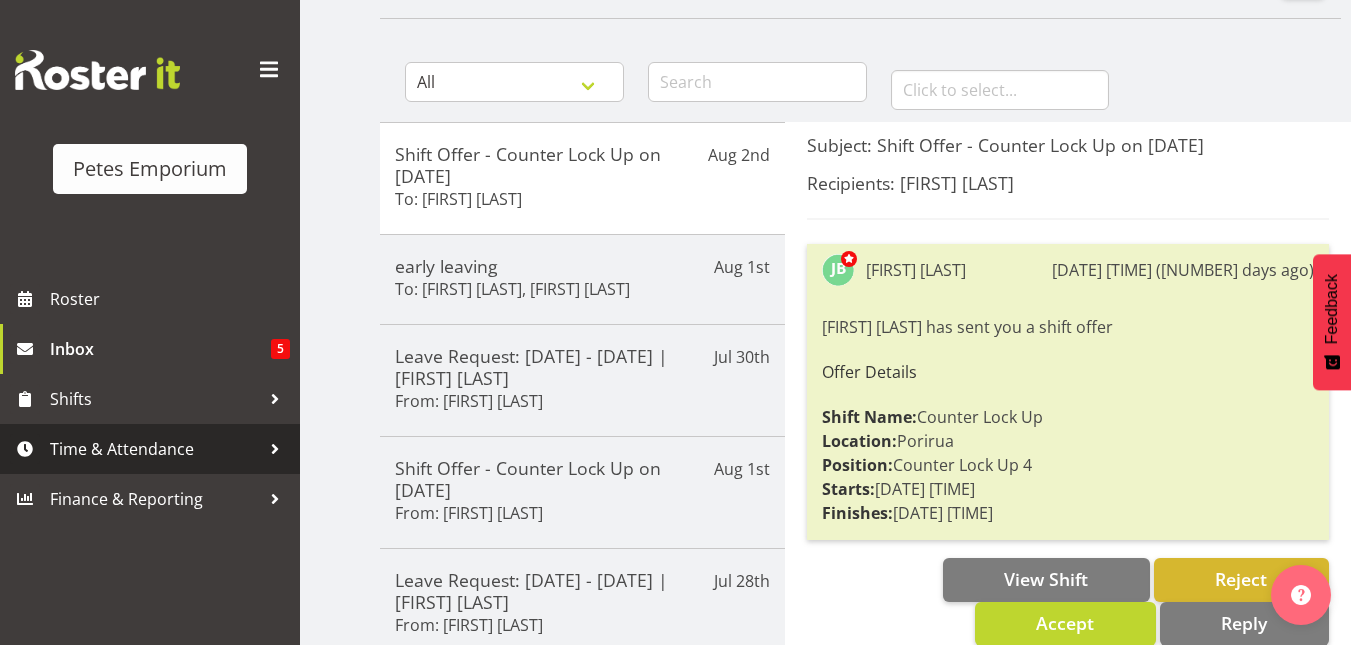 click on "Time & Attendance" at bounding box center [155, 449] 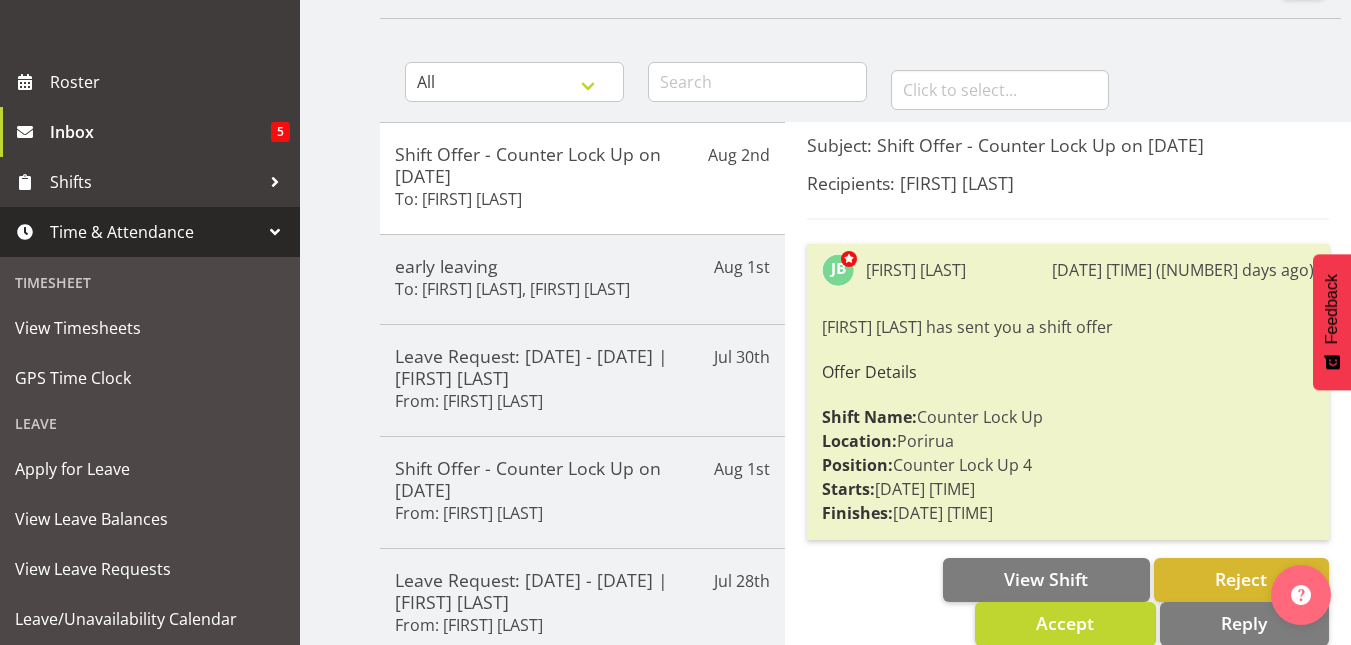 scroll, scrollTop: 227, scrollLeft: 0, axis: vertical 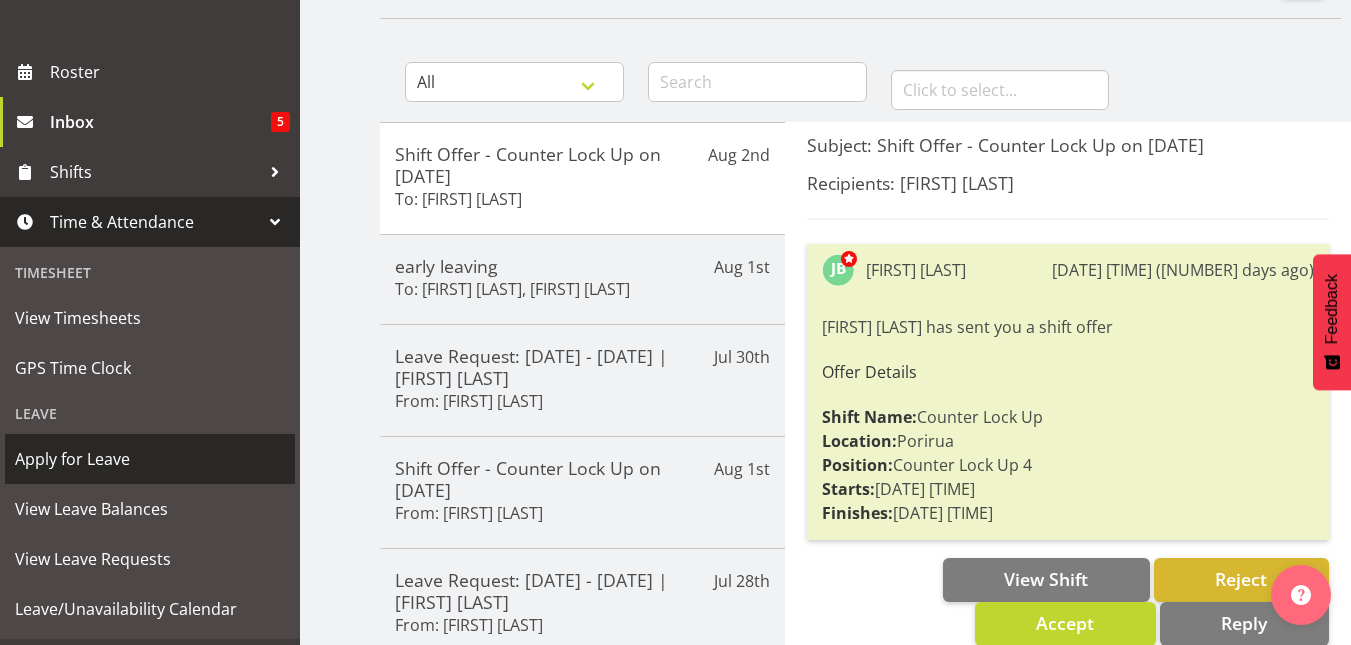 click on "Apply for Leave" at bounding box center (150, 459) 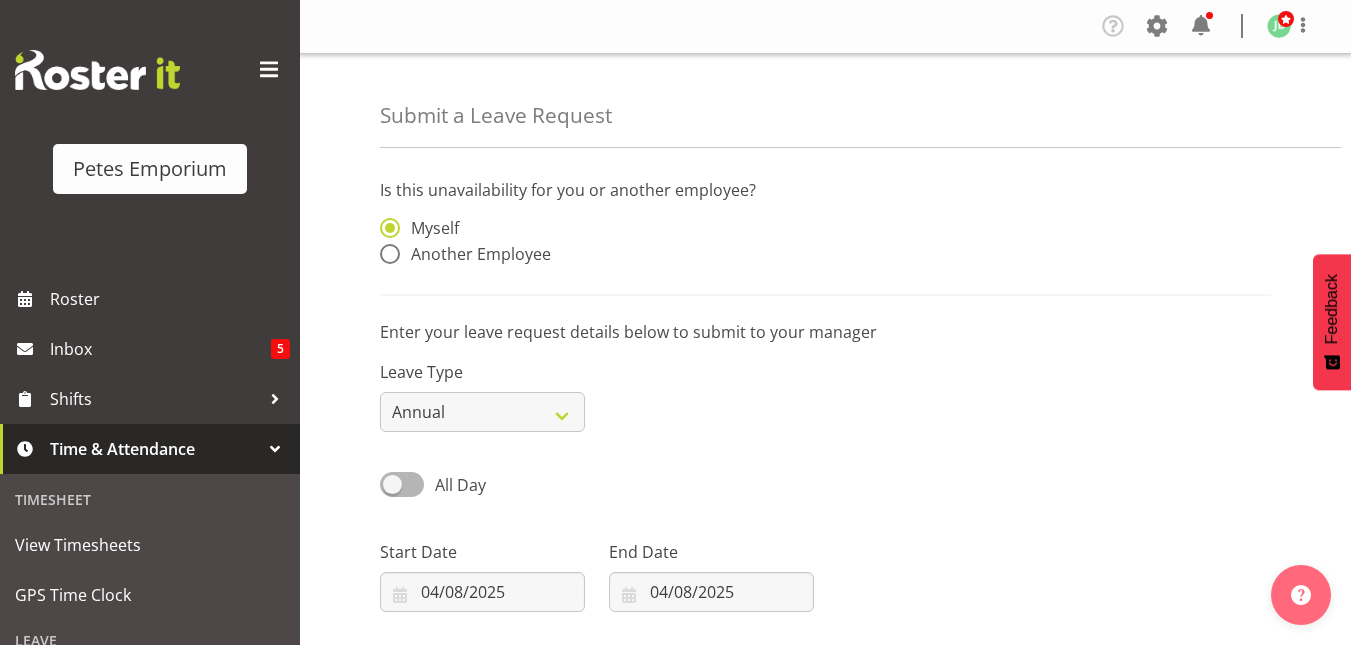 scroll, scrollTop: 0, scrollLeft: 0, axis: both 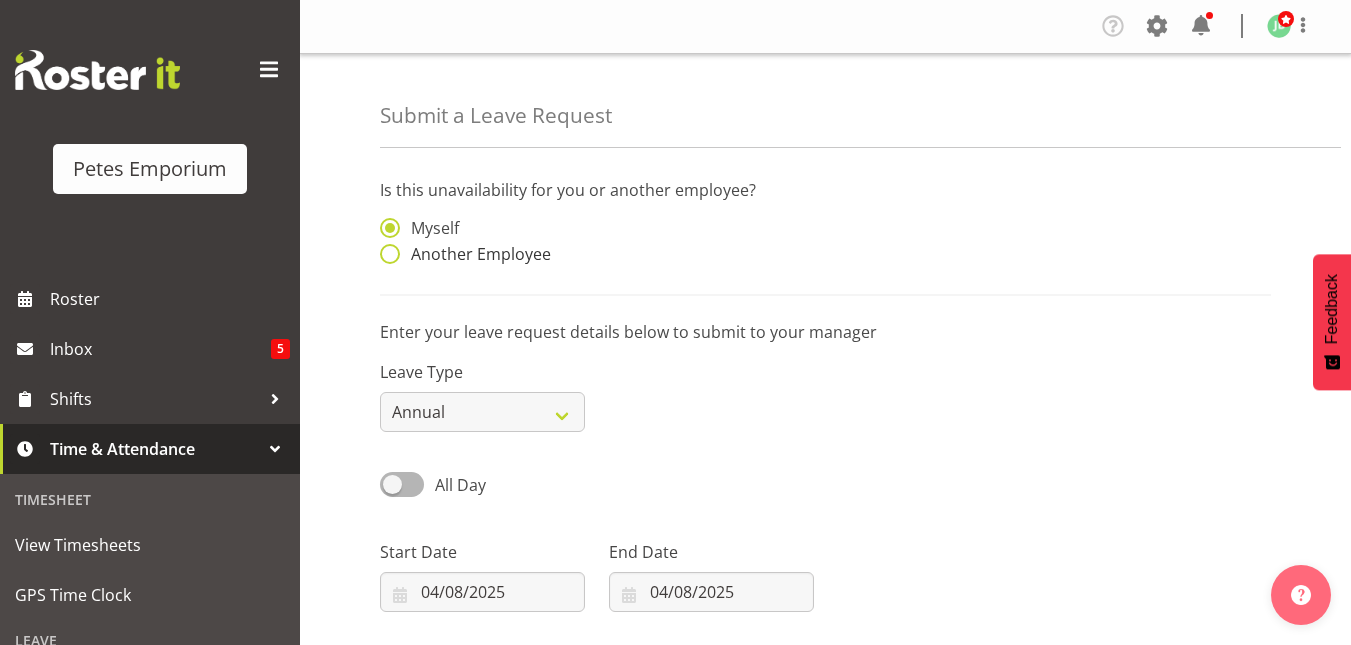 click at bounding box center [390, 254] 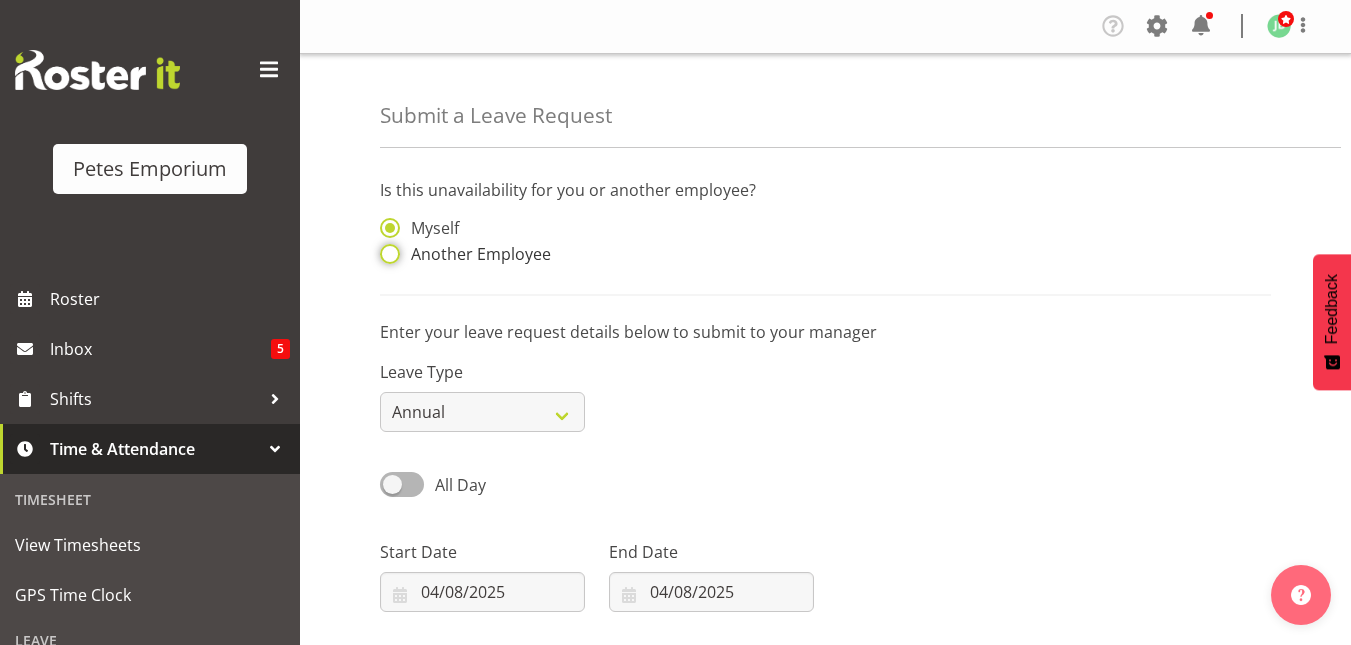 click on "Another Employee" at bounding box center (386, 254) 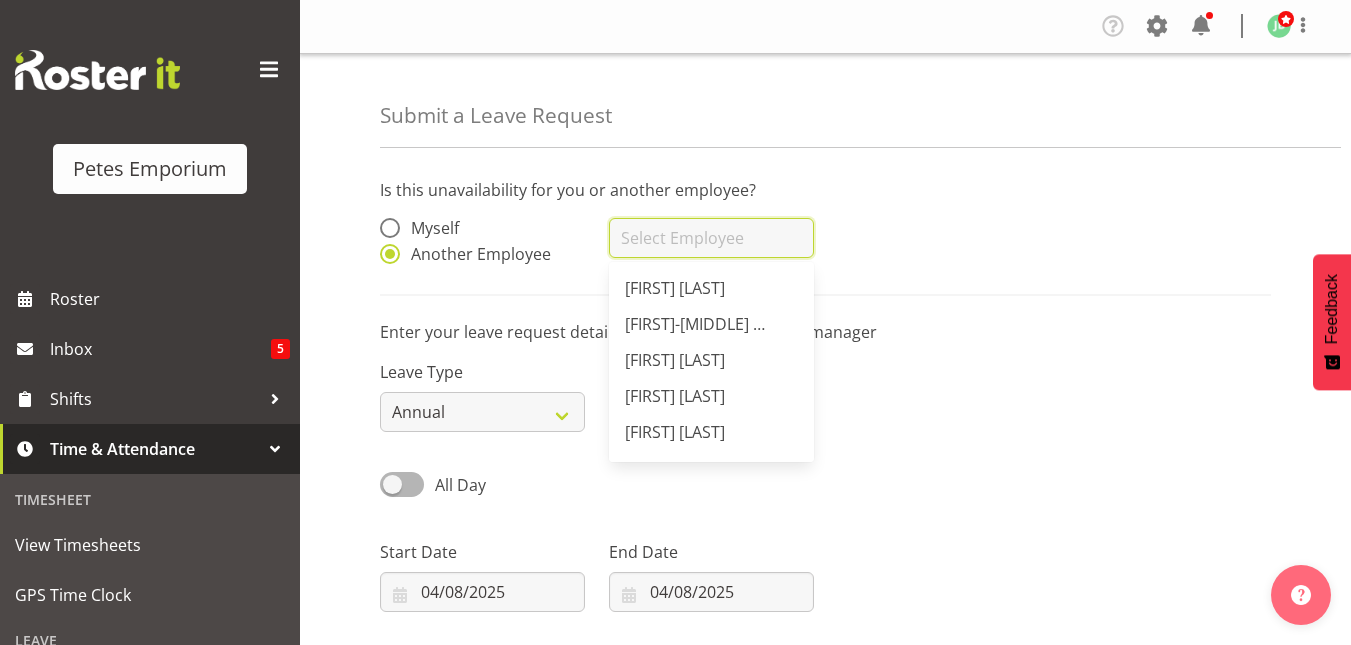 click at bounding box center [711, 238] 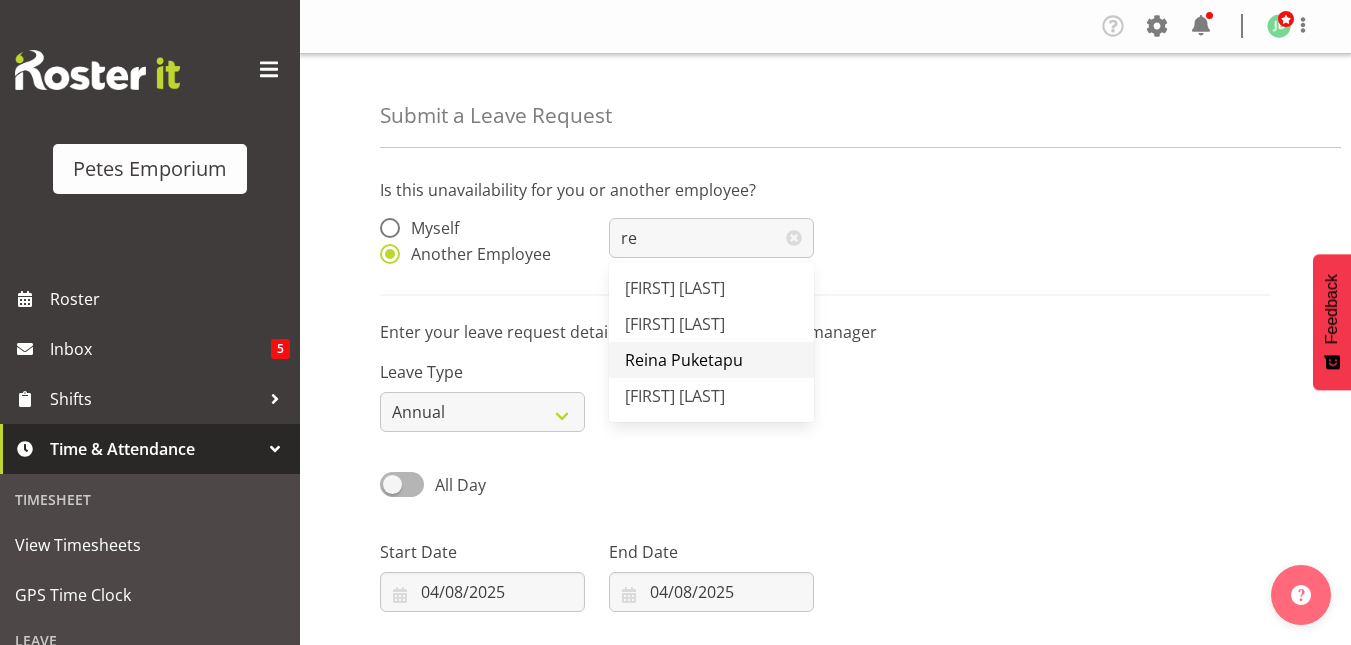 click on "Reina Puketapu" at bounding box center [684, 360] 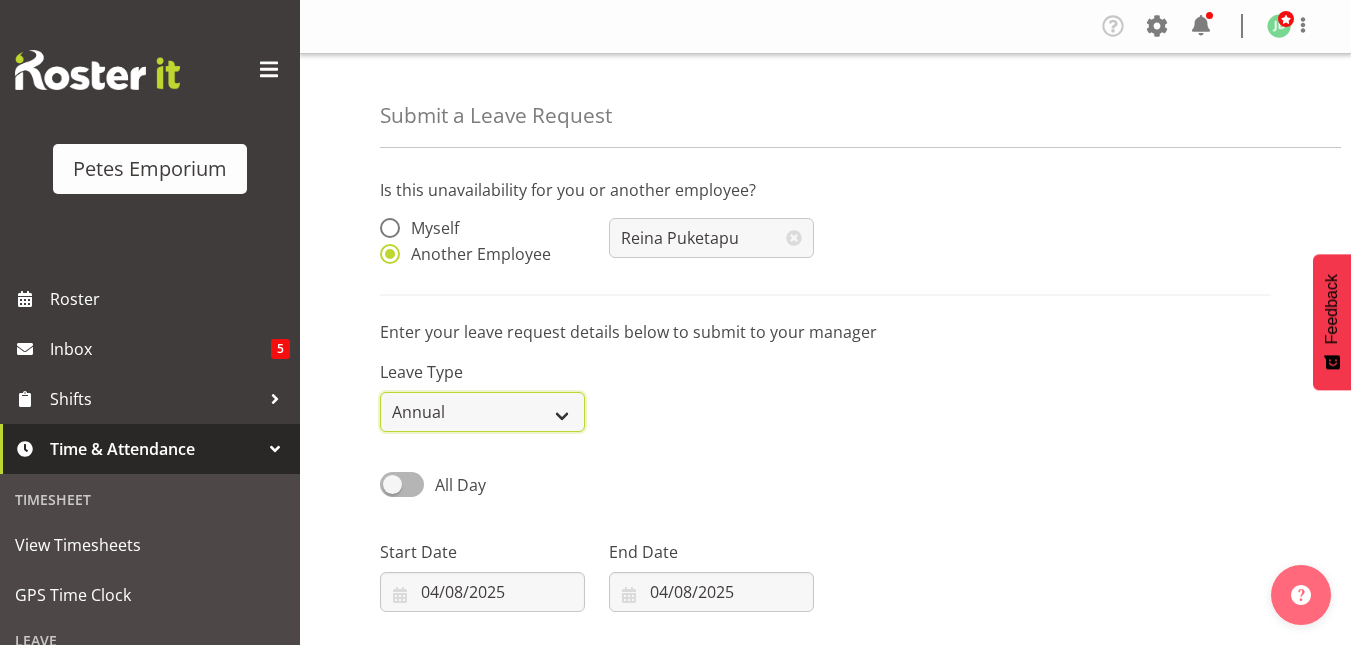 click on "Annual Sick Leave Without Pay Bereavement Domestic Violence Parental Jury Service Day In Lieu   Other" at bounding box center (482, 412) 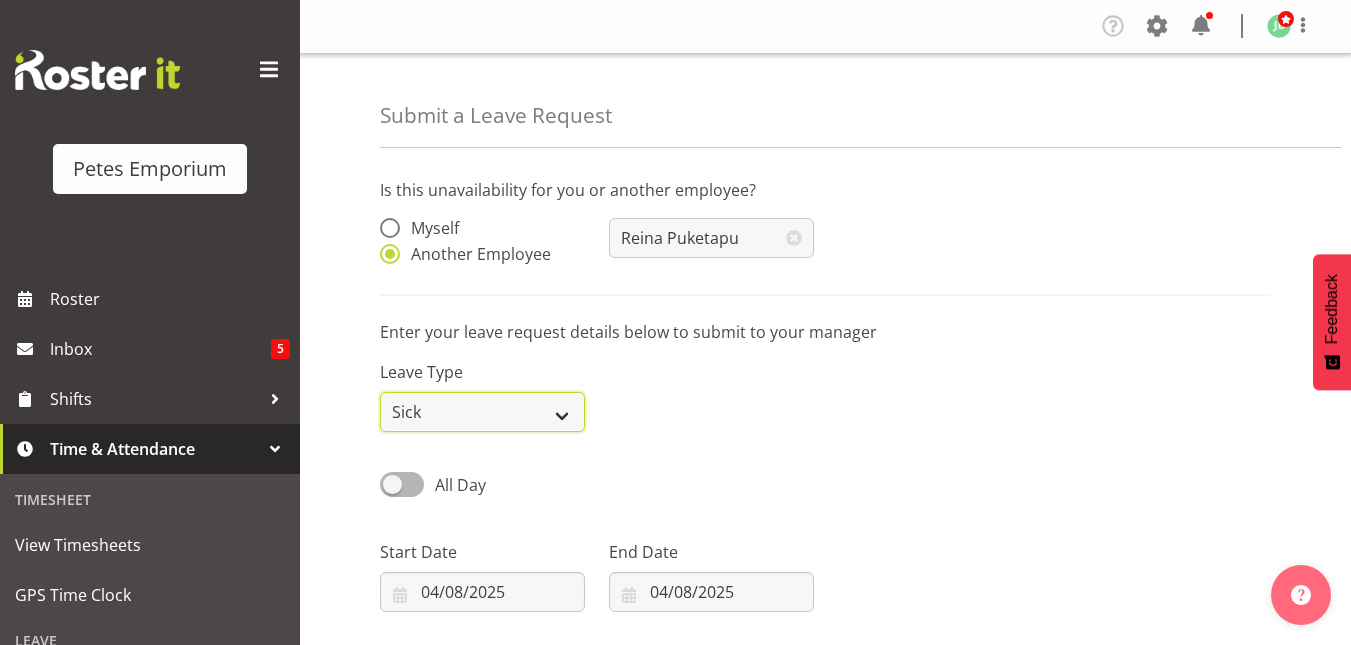 click on "Annual Sick Leave Without Pay Bereavement Domestic Violence Parental Jury Service Day In Lieu   Other" at bounding box center [482, 412] 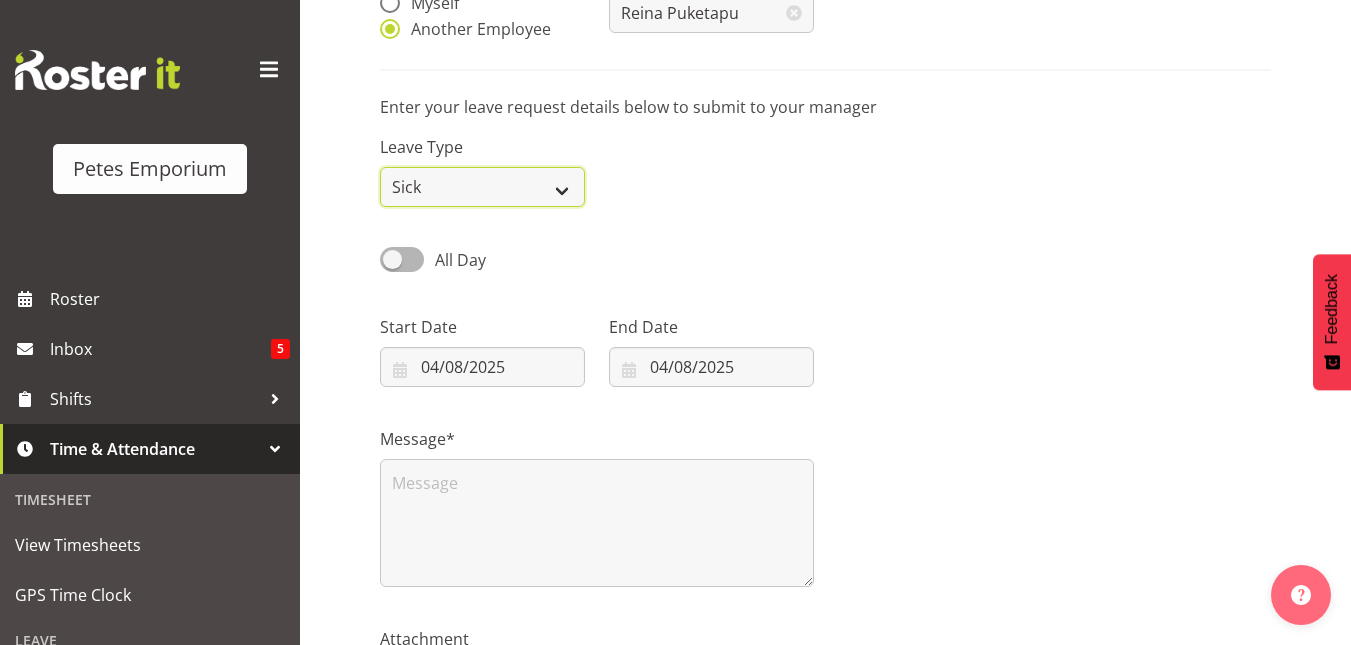 scroll, scrollTop: 226, scrollLeft: 0, axis: vertical 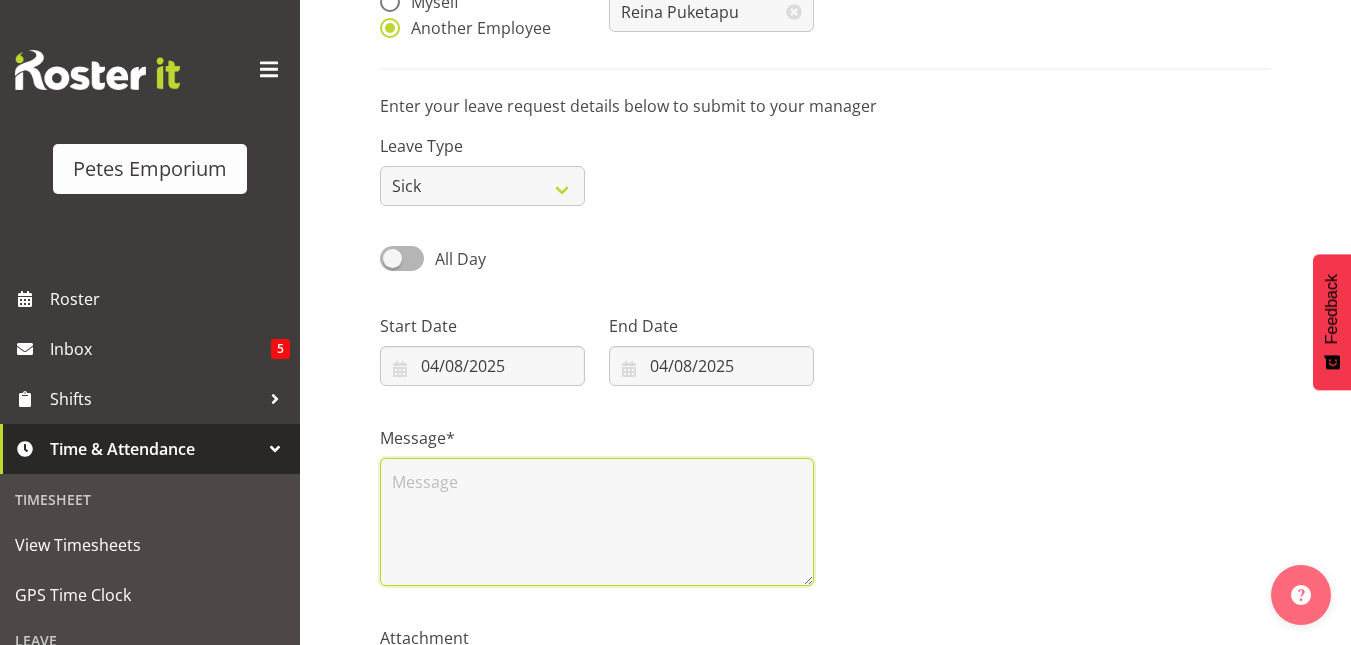 click at bounding box center [597, 522] 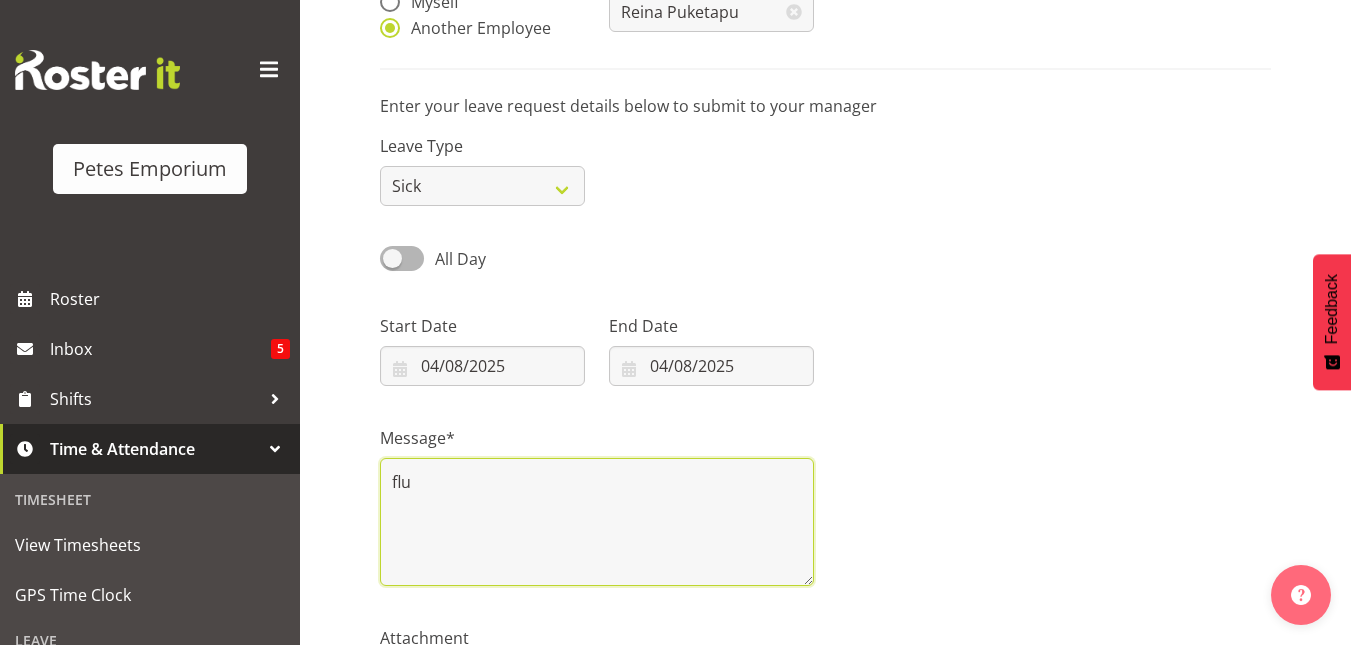 scroll, scrollTop: 381, scrollLeft: 0, axis: vertical 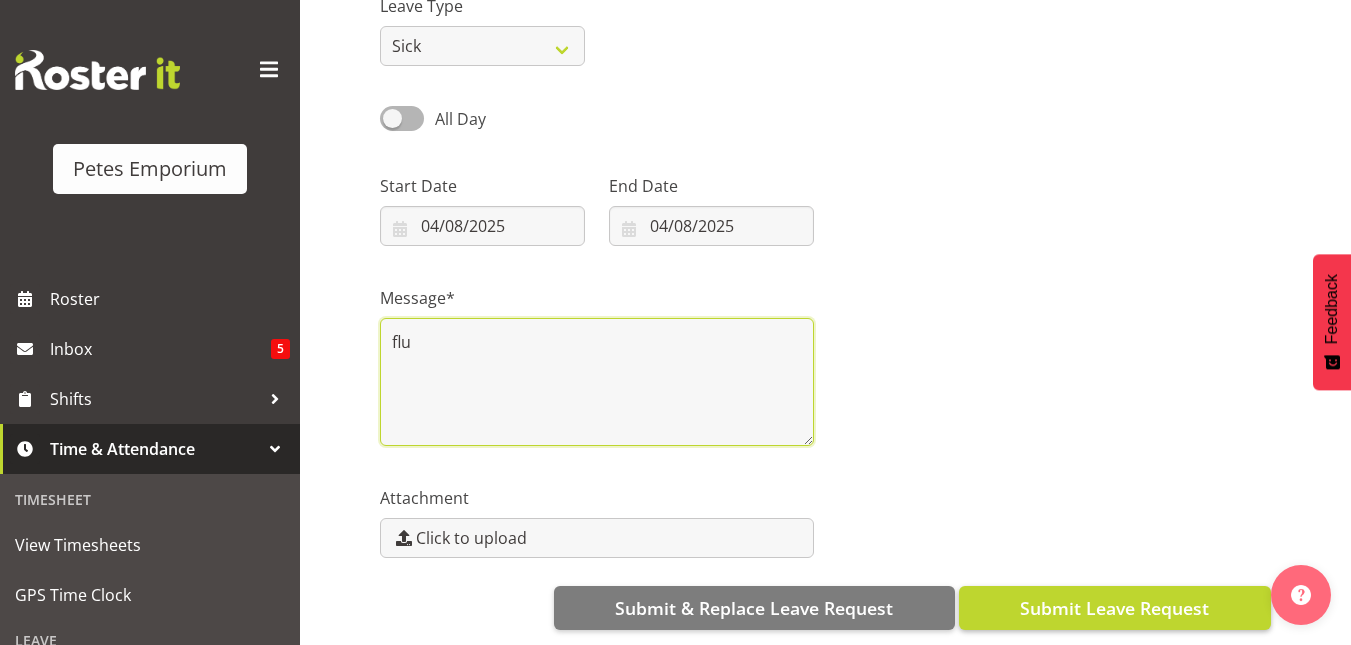 type on "flu" 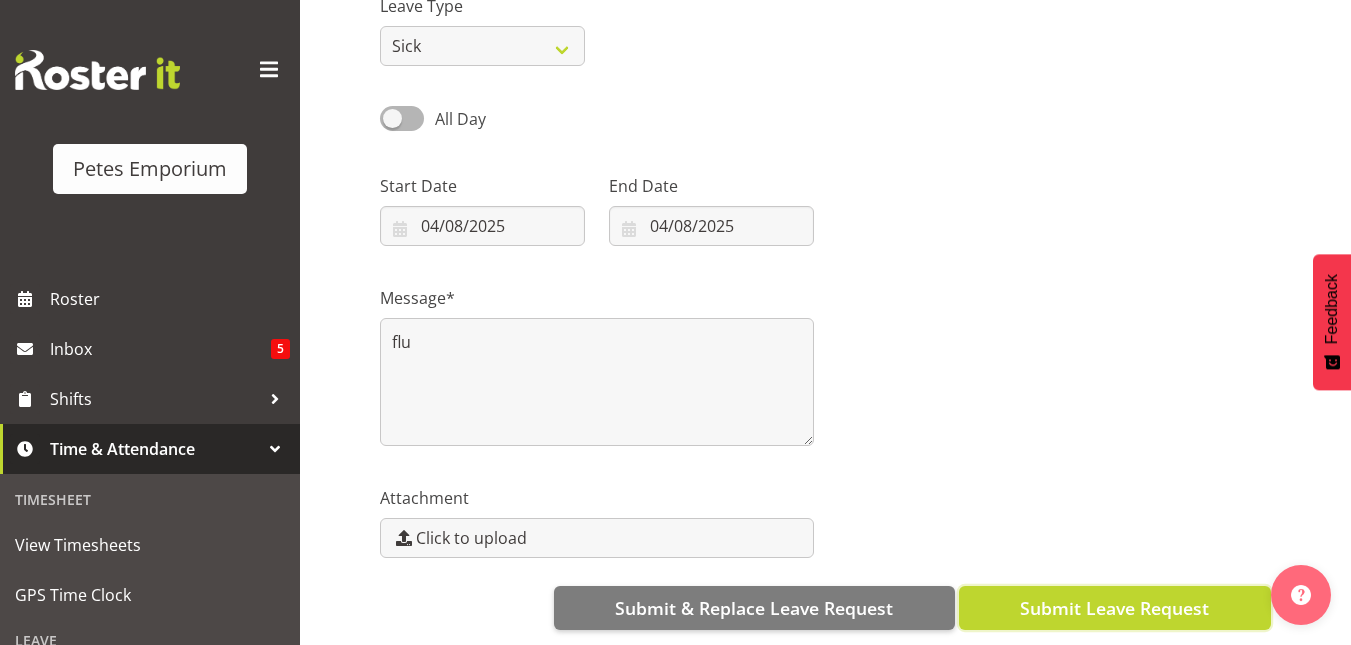 click on "Submit Leave Request" at bounding box center [1114, 608] 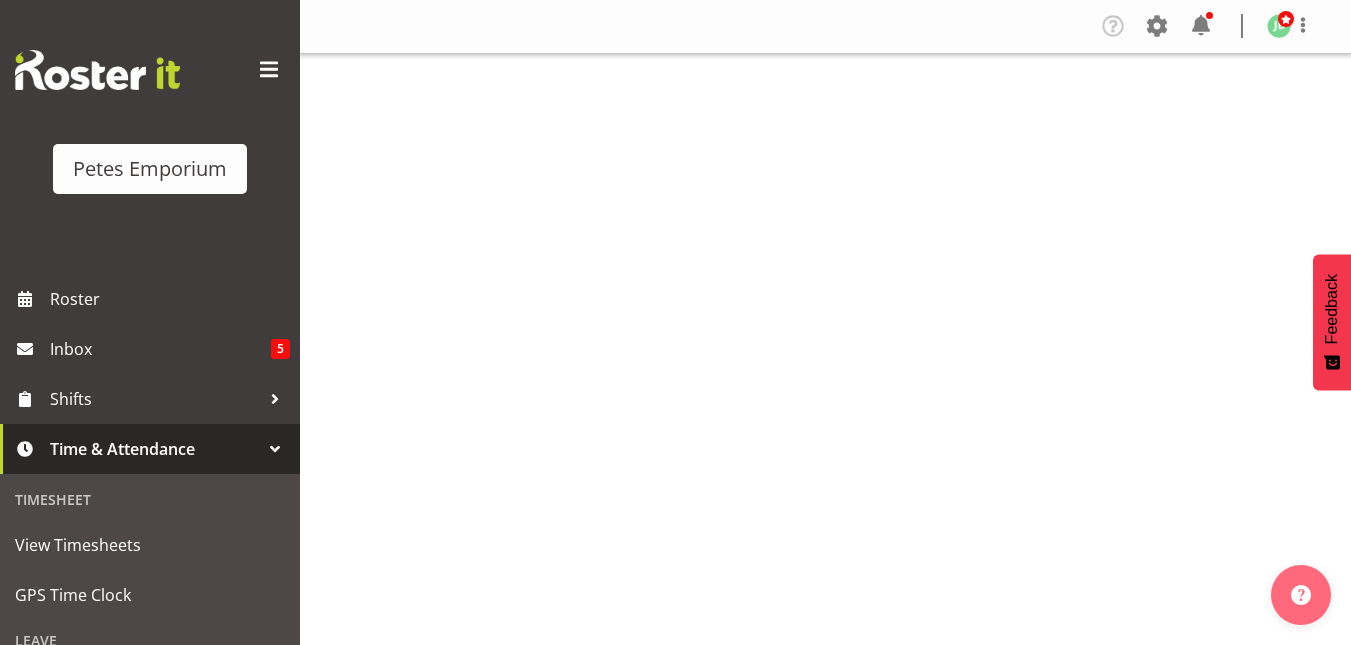 scroll, scrollTop: 0, scrollLeft: 0, axis: both 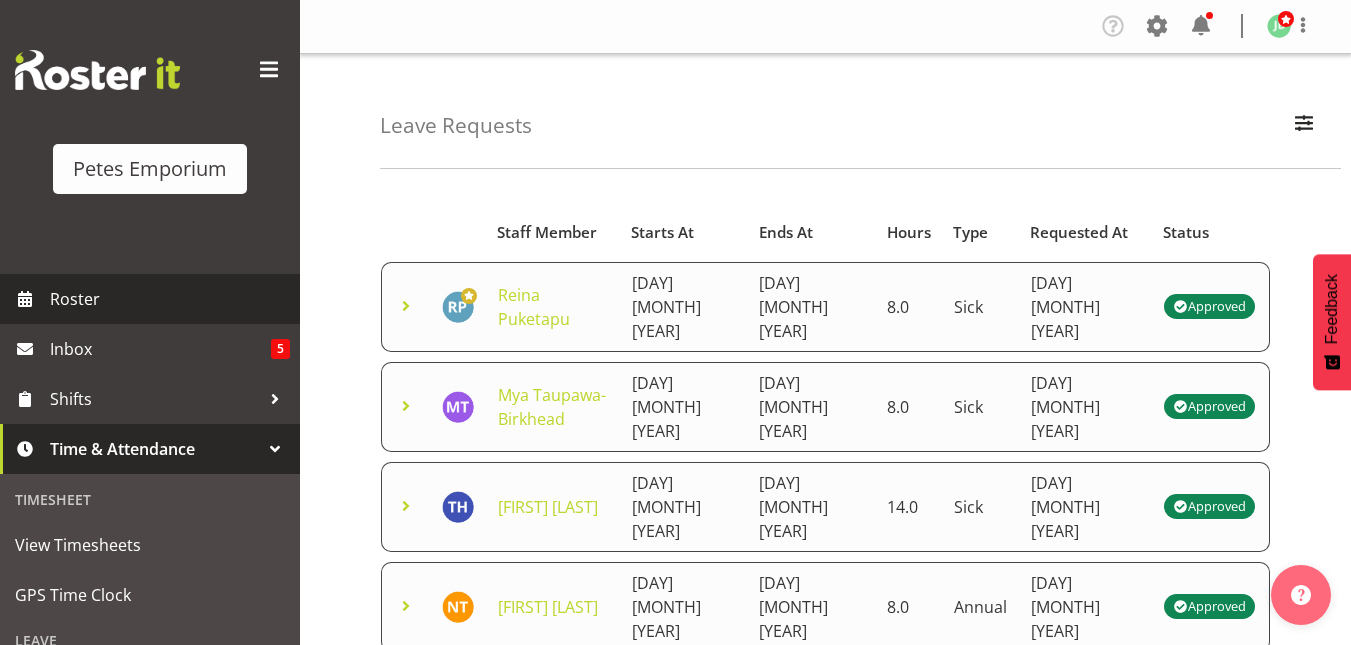 click on "Roster" at bounding box center (170, 299) 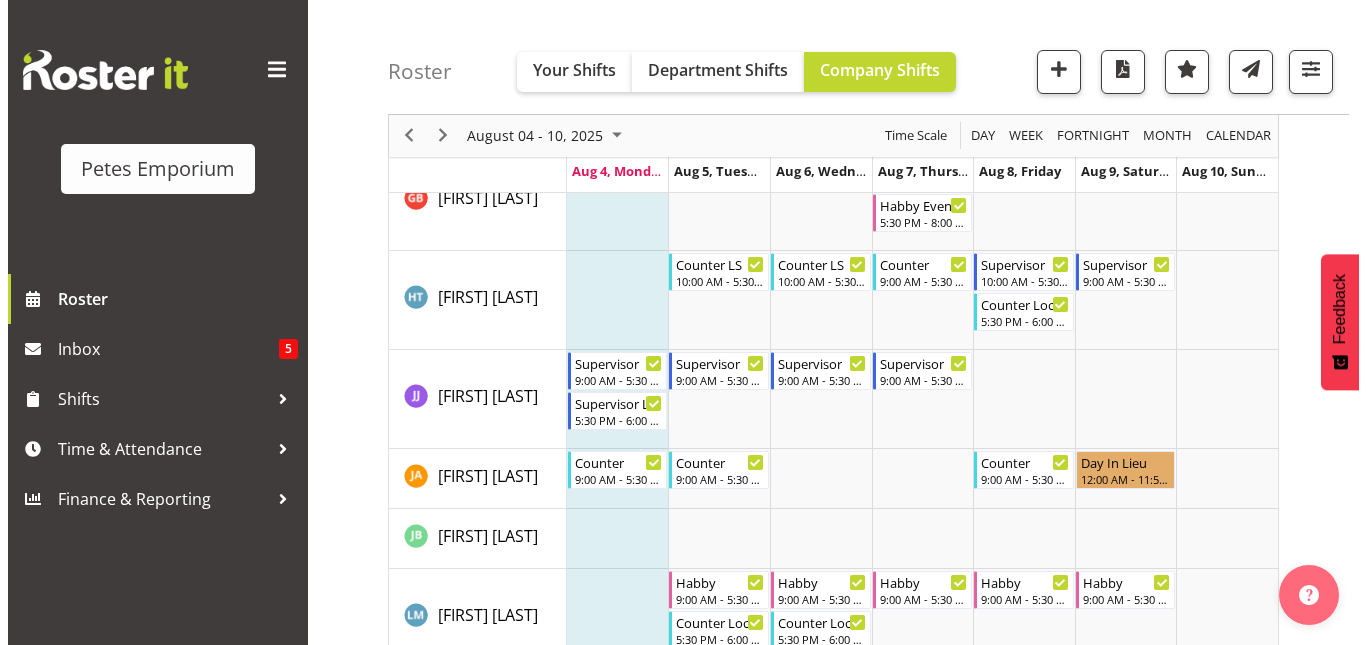 scroll, scrollTop: 990, scrollLeft: 0, axis: vertical 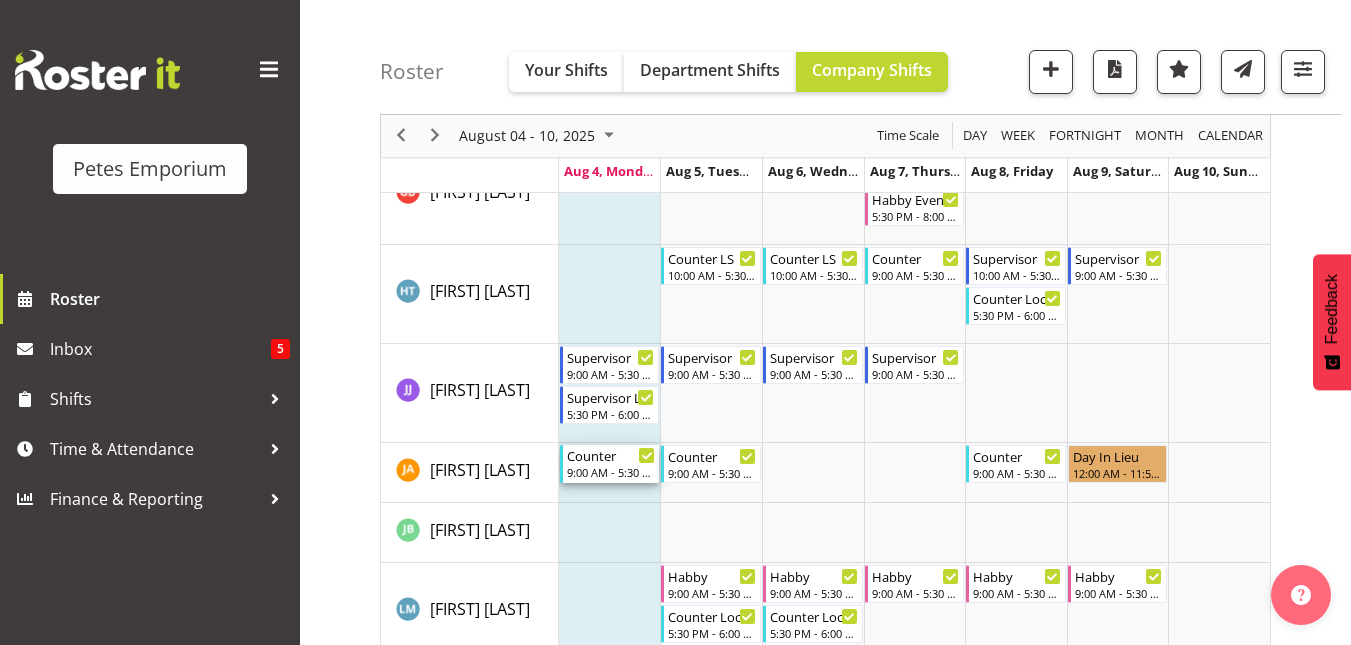 click on "9:00 AM - 5:30 PM" at bounding box center (611, 472) 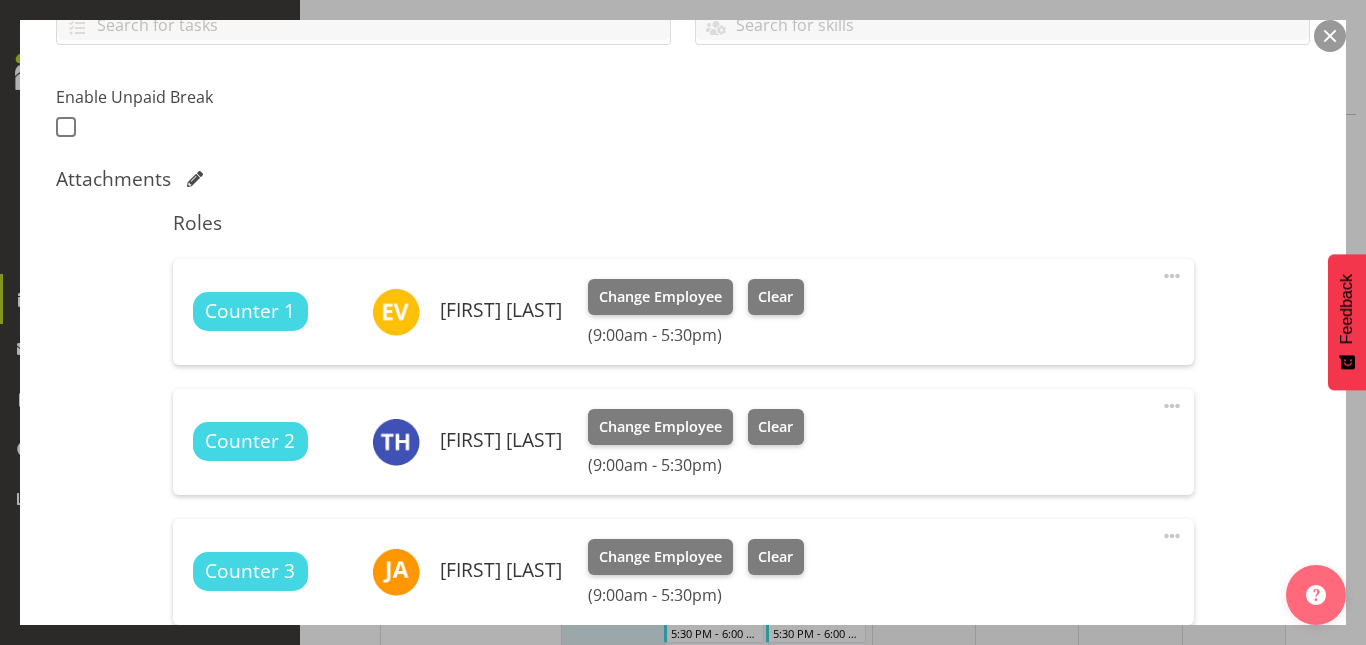 scroll, scrollTop: 491, scrollLeft: 0, axis: vertical 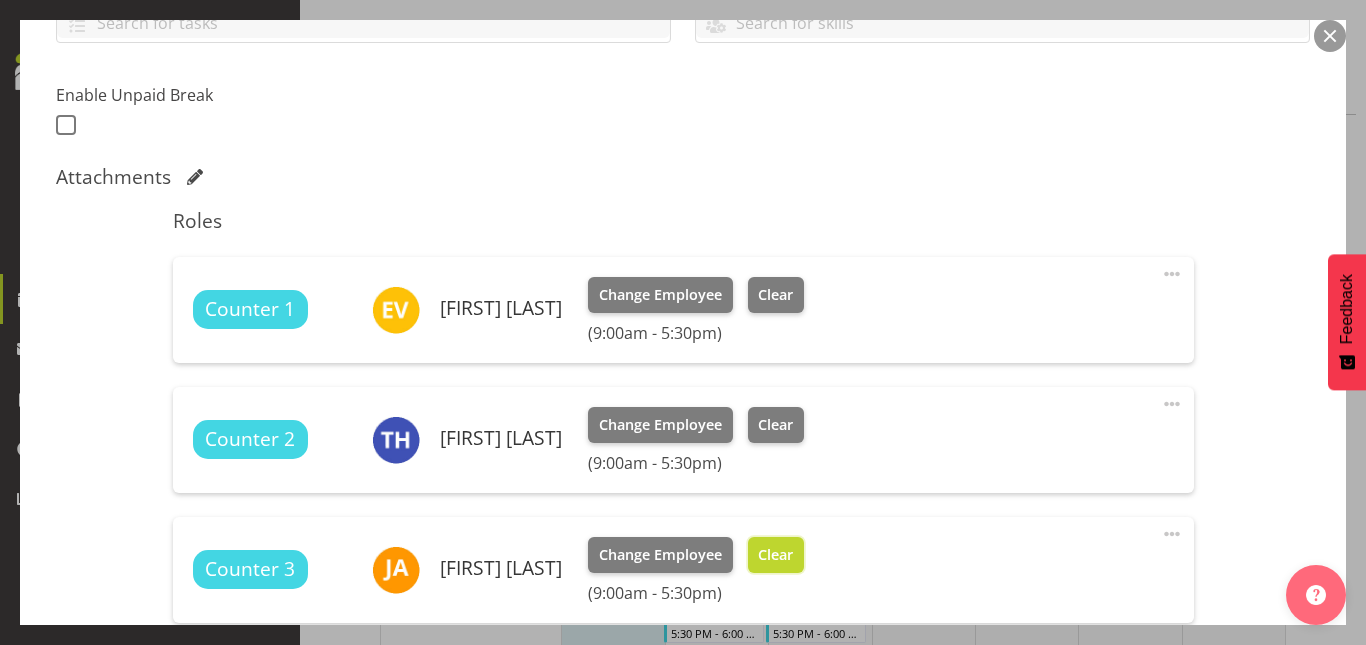 click on "Clear" at bounding box center [775, 555] 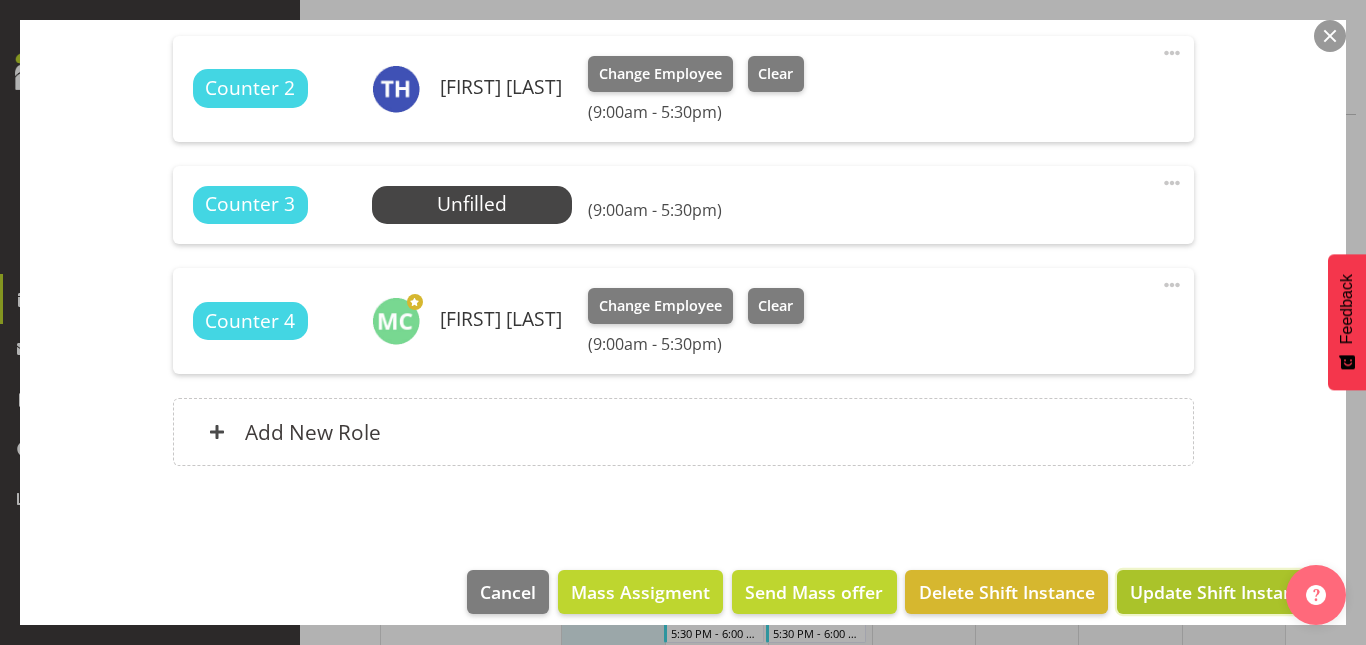 click on "Update Shift Instance" at bounding box center (1221, 592) 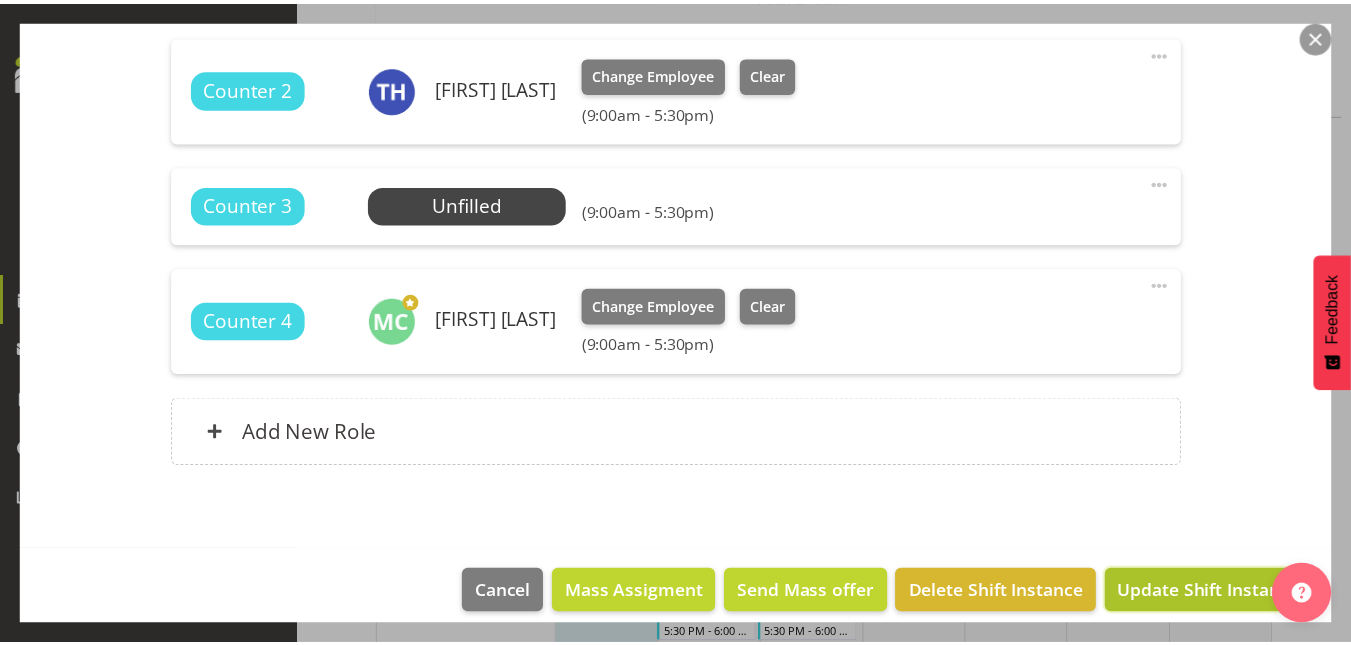 scroll, scrollTop: 781, scrollLeft: 0, axis: vertical 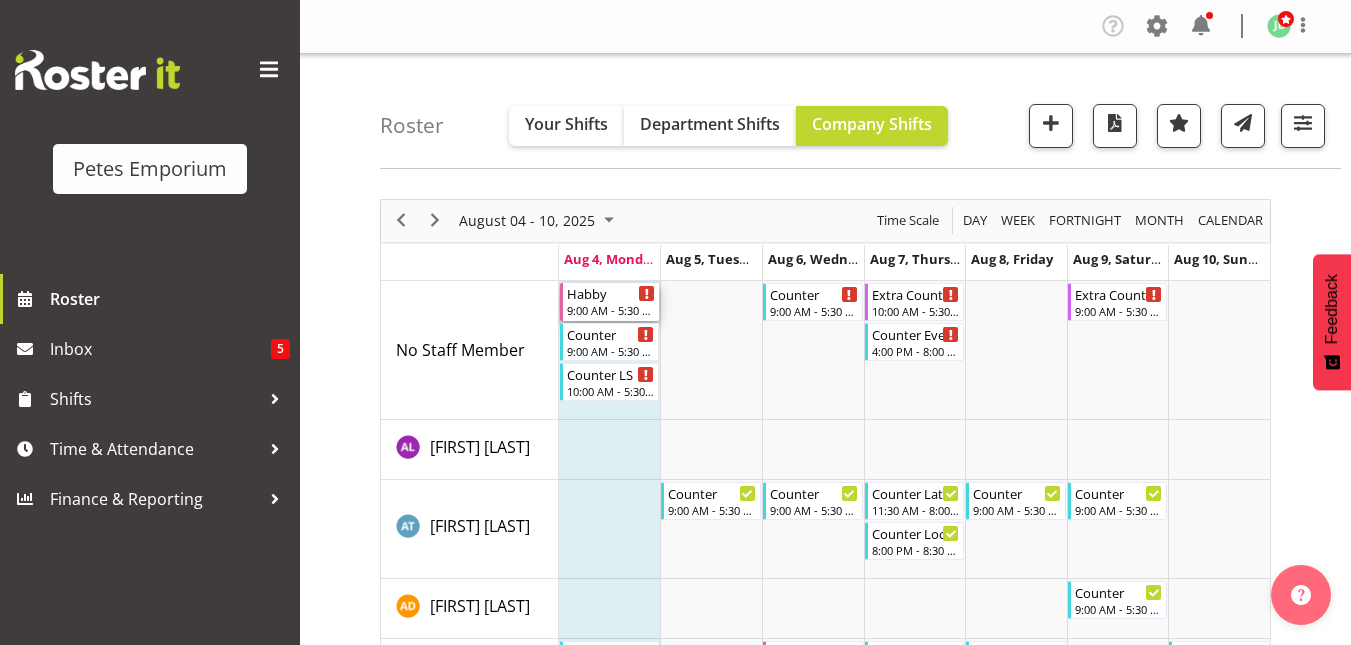 click on "Habby" at bounding box center (611, 293) 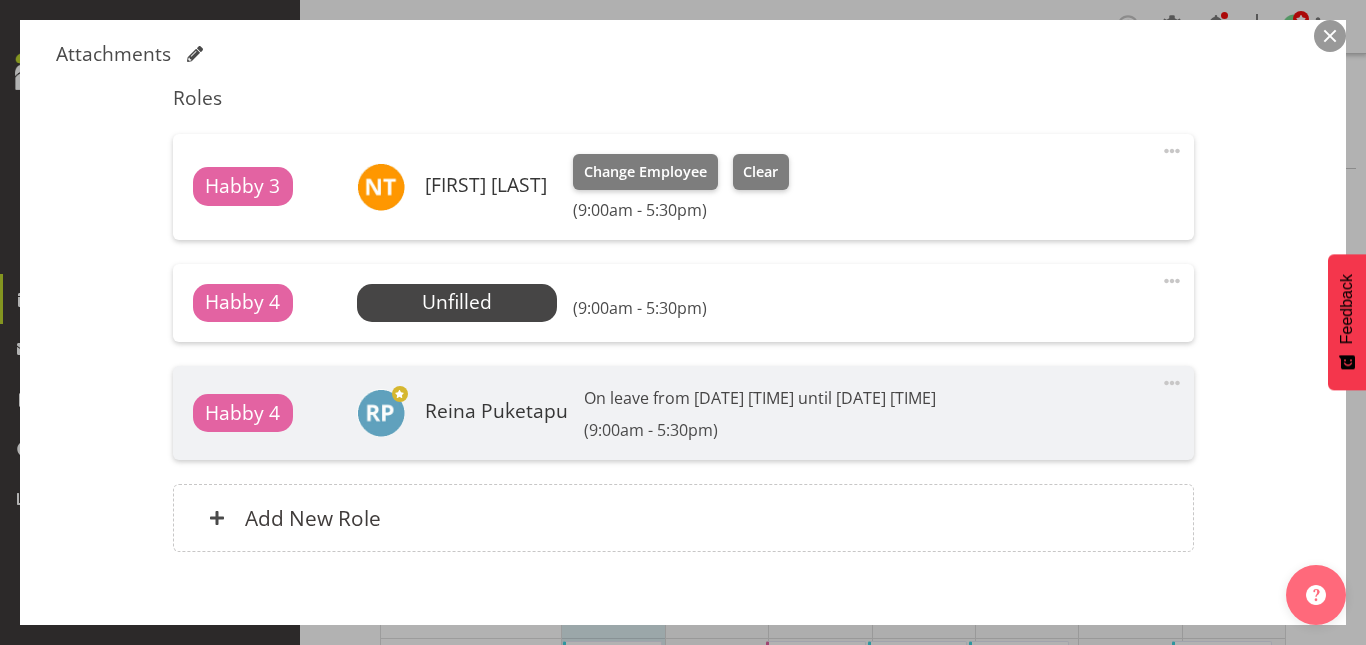 scroll, scrollTop: 616, scrollLeft: 0, axis: vertical 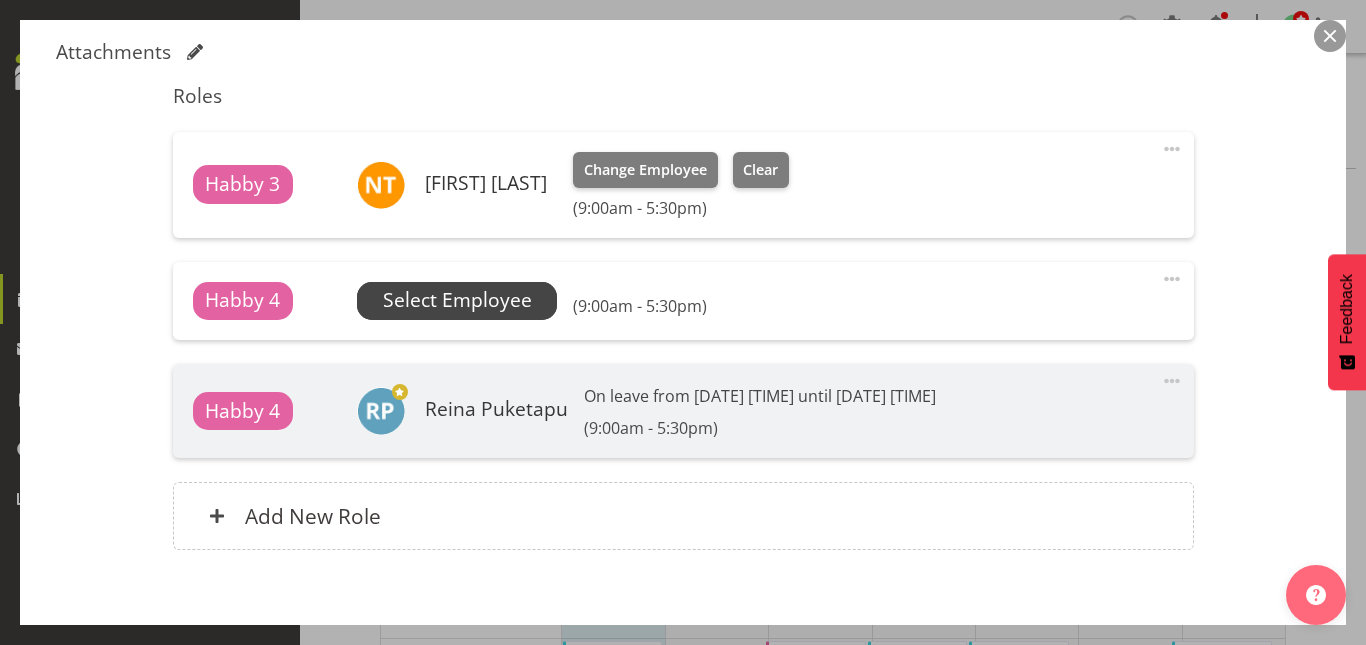 click on "Select Employee" at bounding box center (457, 300) 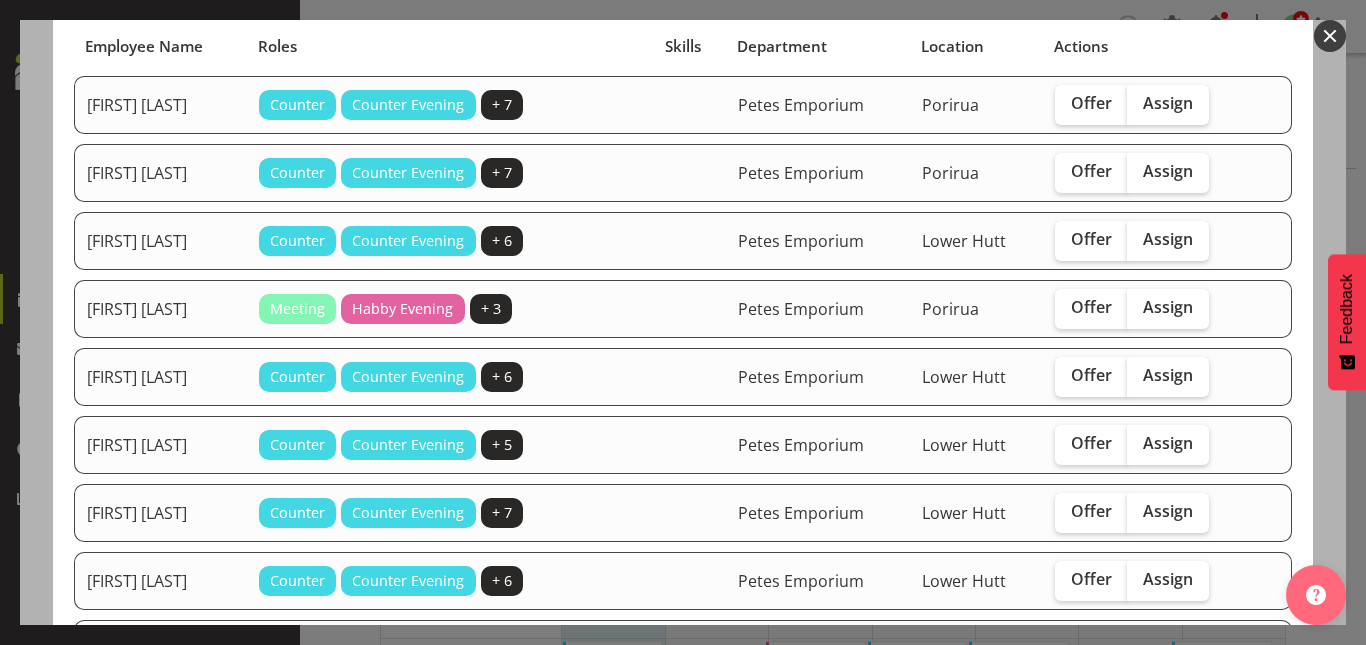 scroll, scrollTop: 149, scrollLeft: 0, axis: vertical 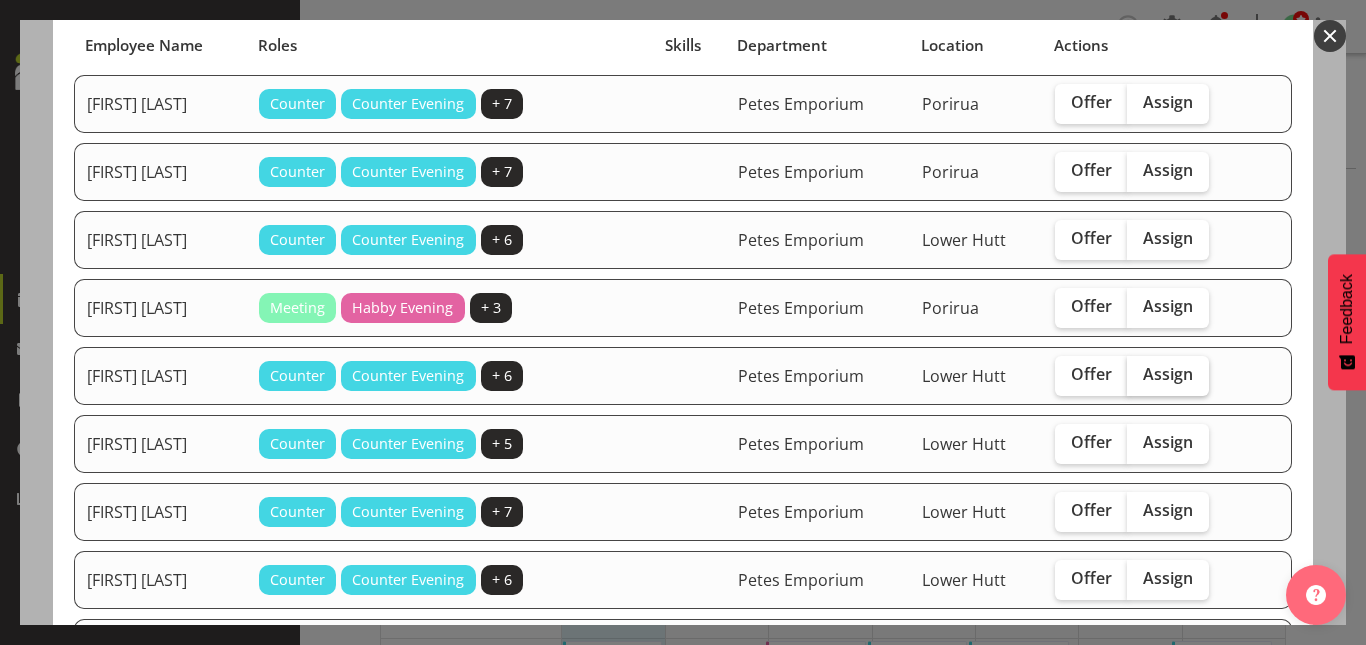 click on "Assign" at bounding box center (1168, 374) 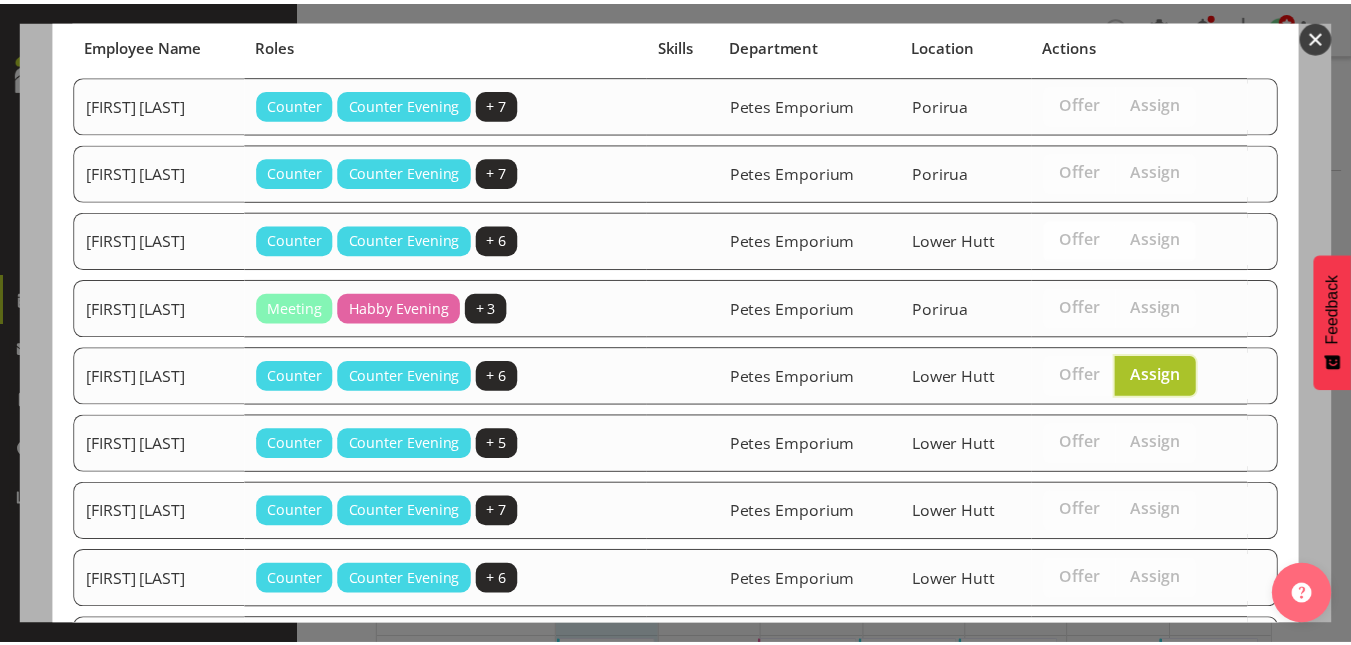 scroll, scrollTop: 530, scrollLeft: 0, axis: vertical 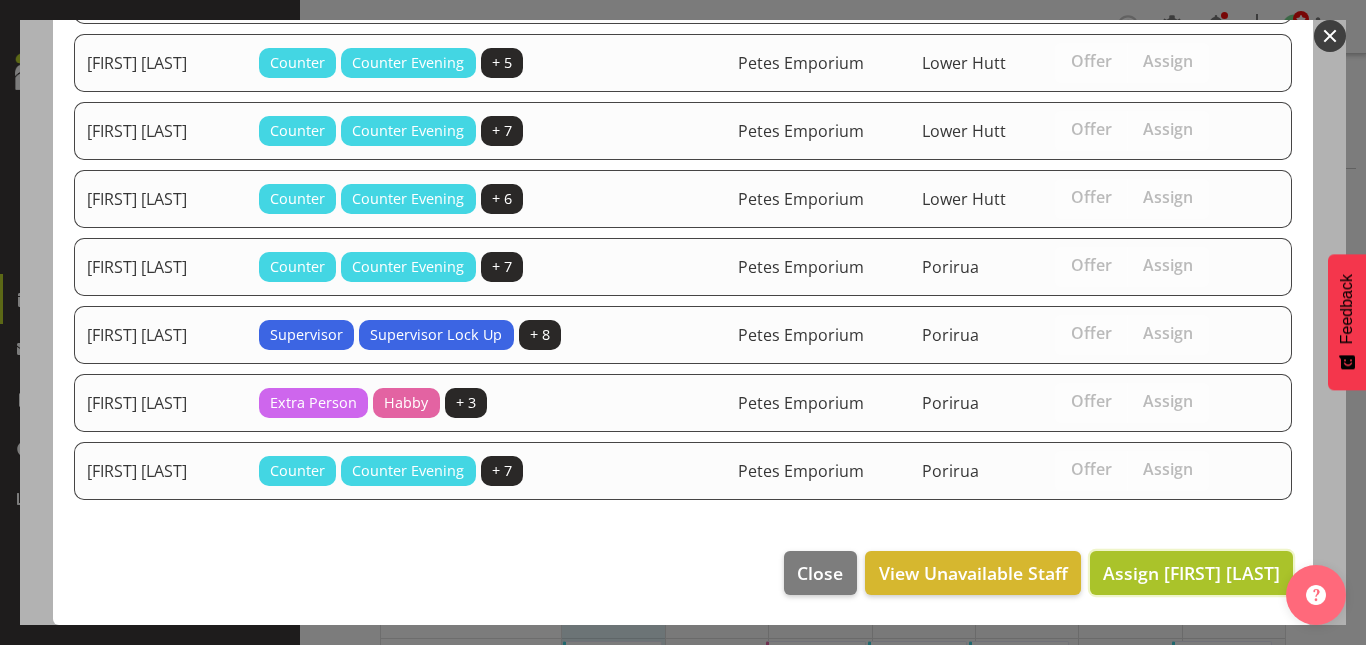 click on "Assign [FIRST] [LAST]" at bounding box center [1191, 573] 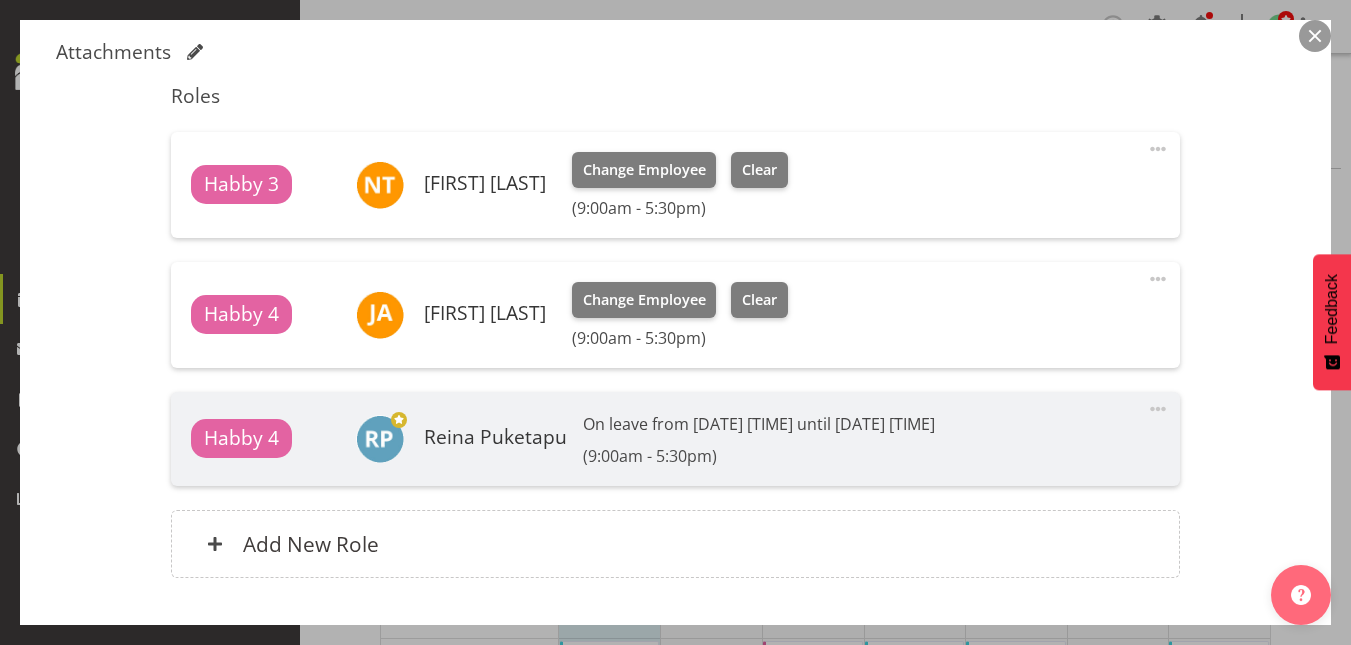 scroll, scrollTop: 747, scrollLeft: 0, axis: vertical 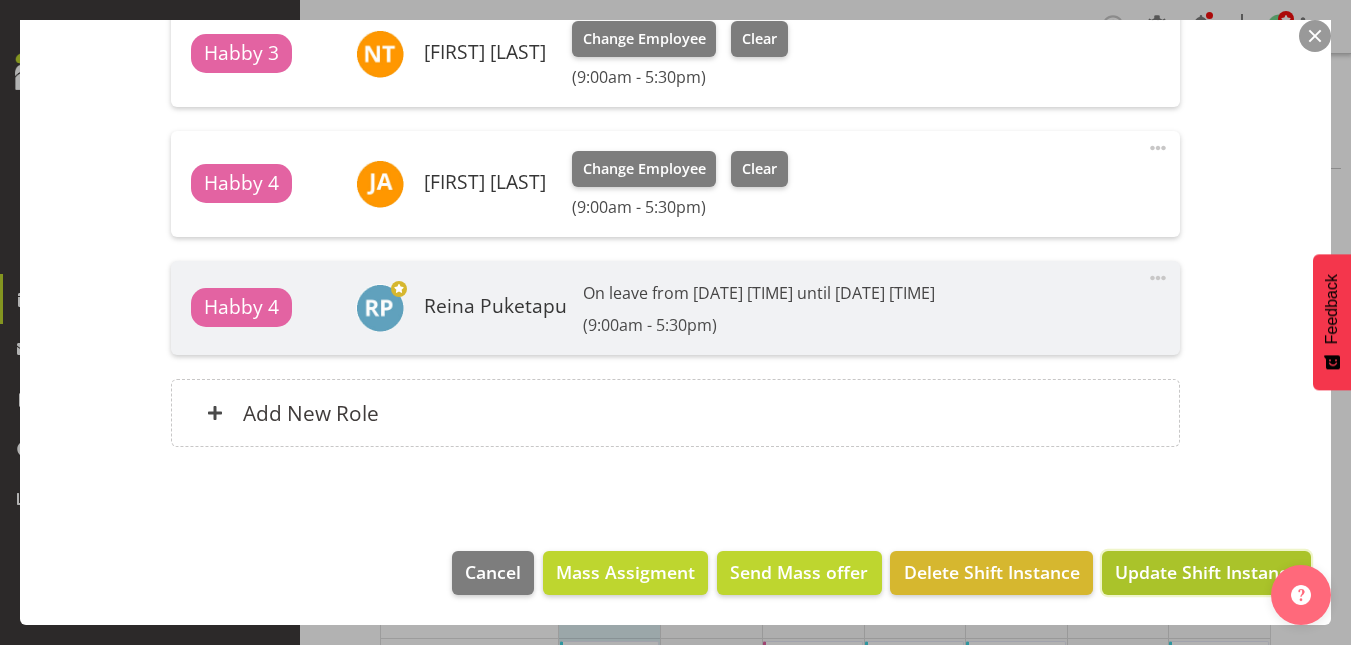 click on "Update Shift Instance" at bounding box center [1206, 572] 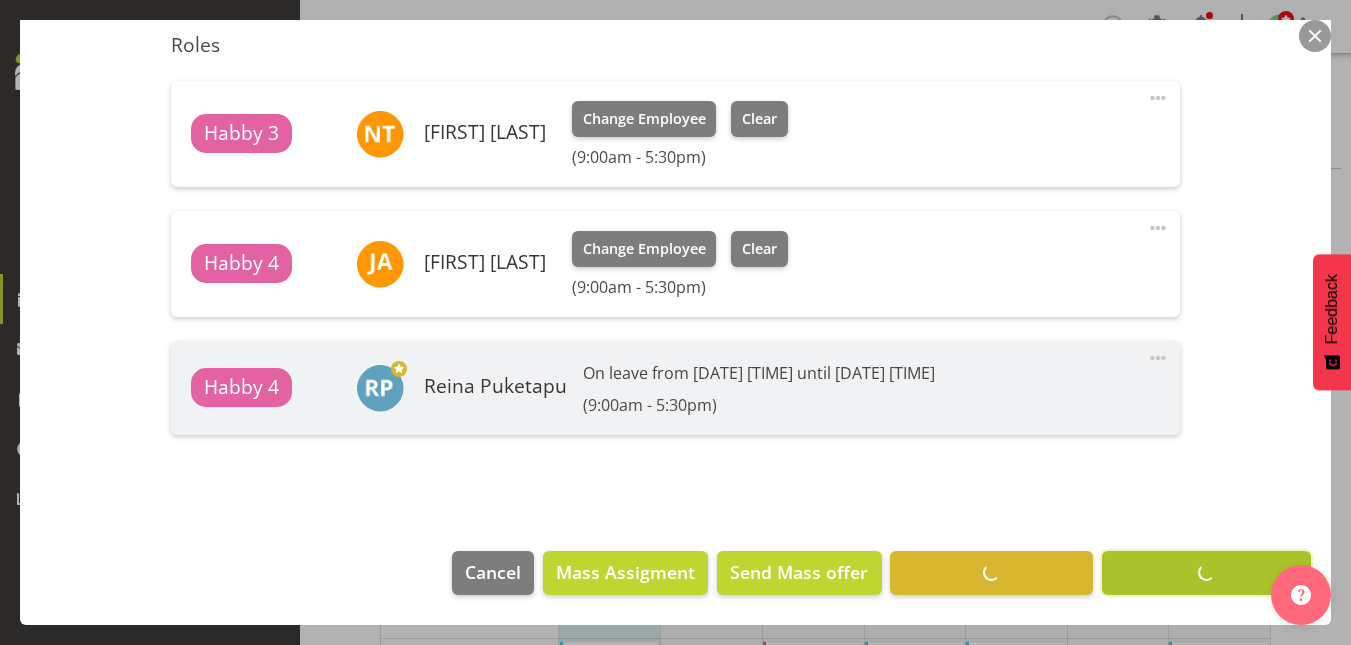 scroll, scrollTop: 667, scrollLeft: 0, axis: vertical 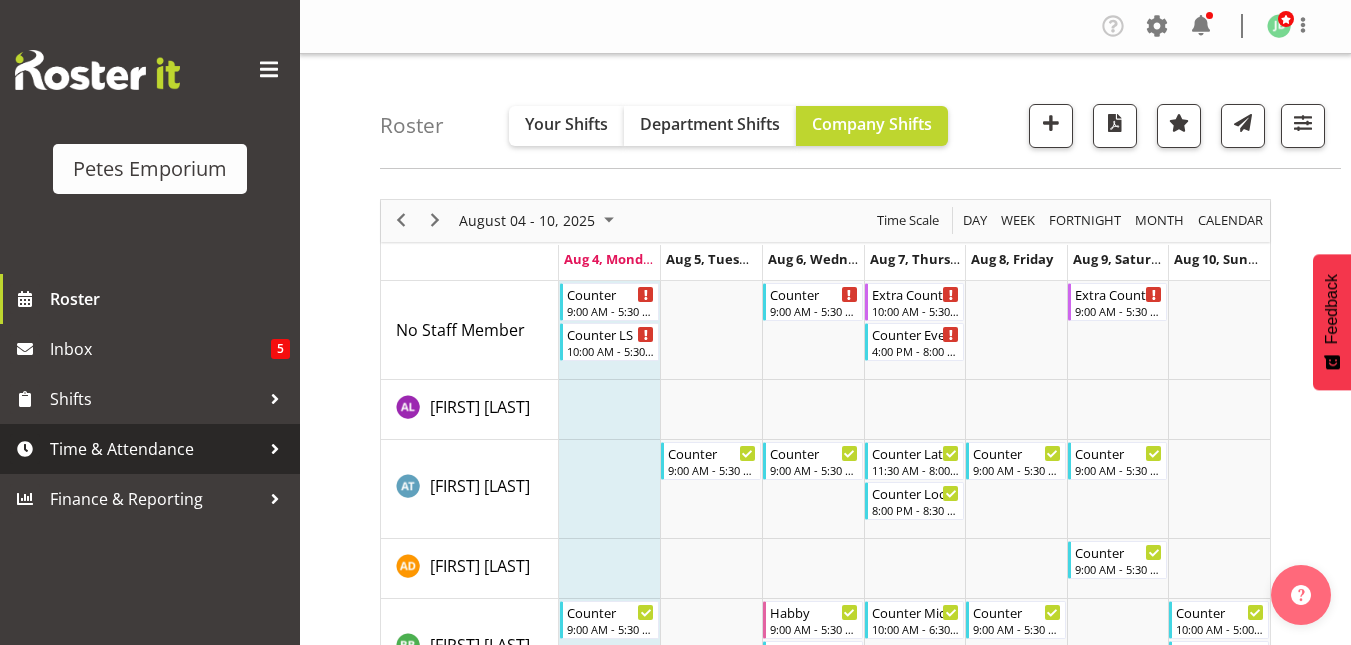 click on "Time & Attendance" at bounding box center [155, 449] 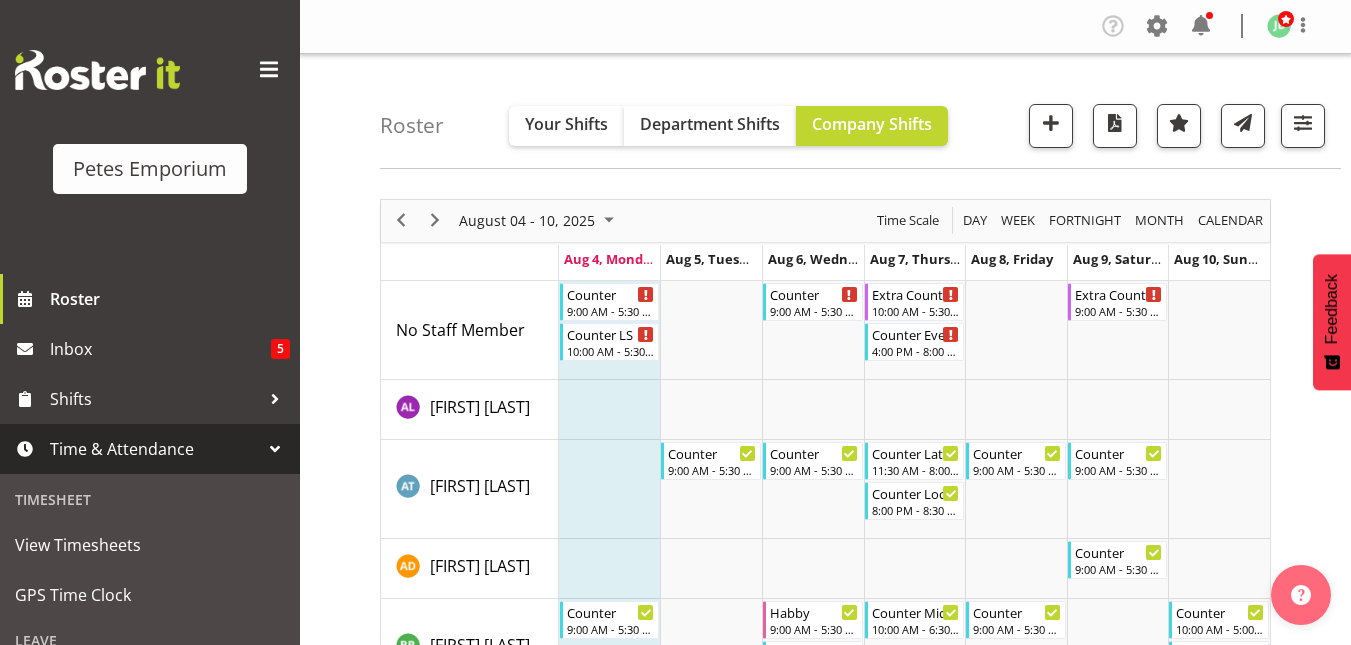 scroll, scrollTop: 271, scrollLeft: 0, axis: vertical 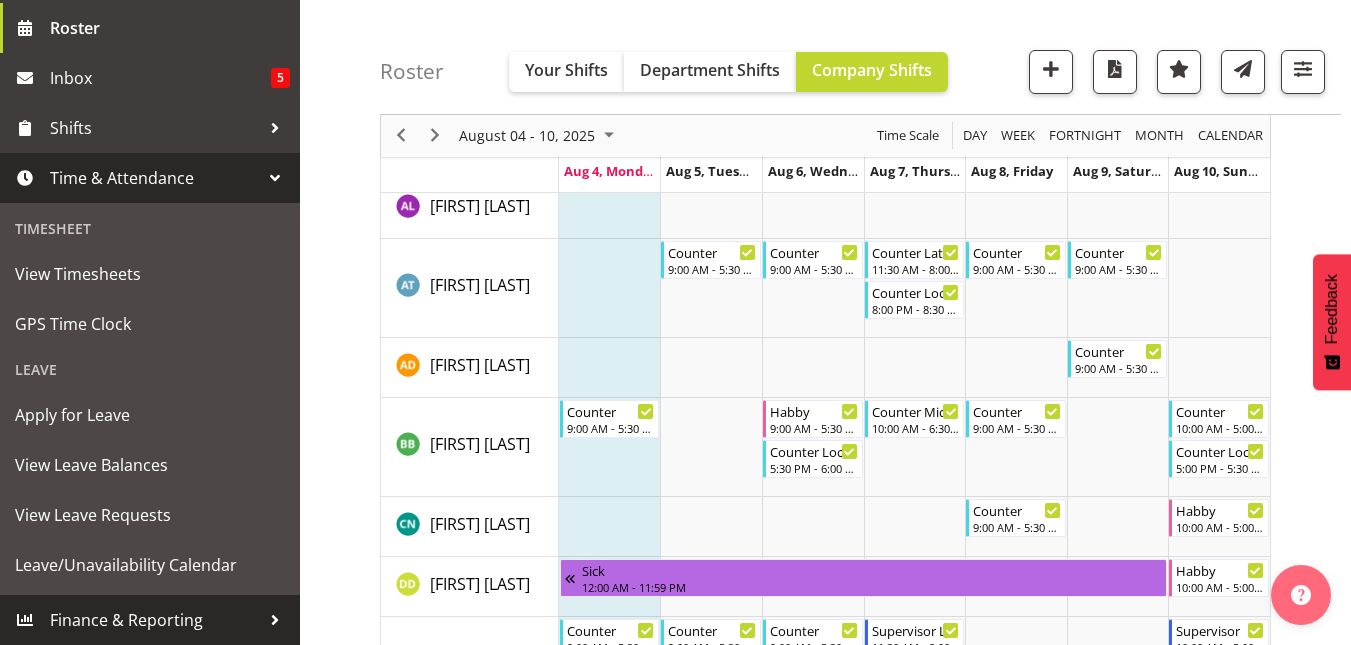 click on "Finance & Reporting" at bounding box center (155, 620) 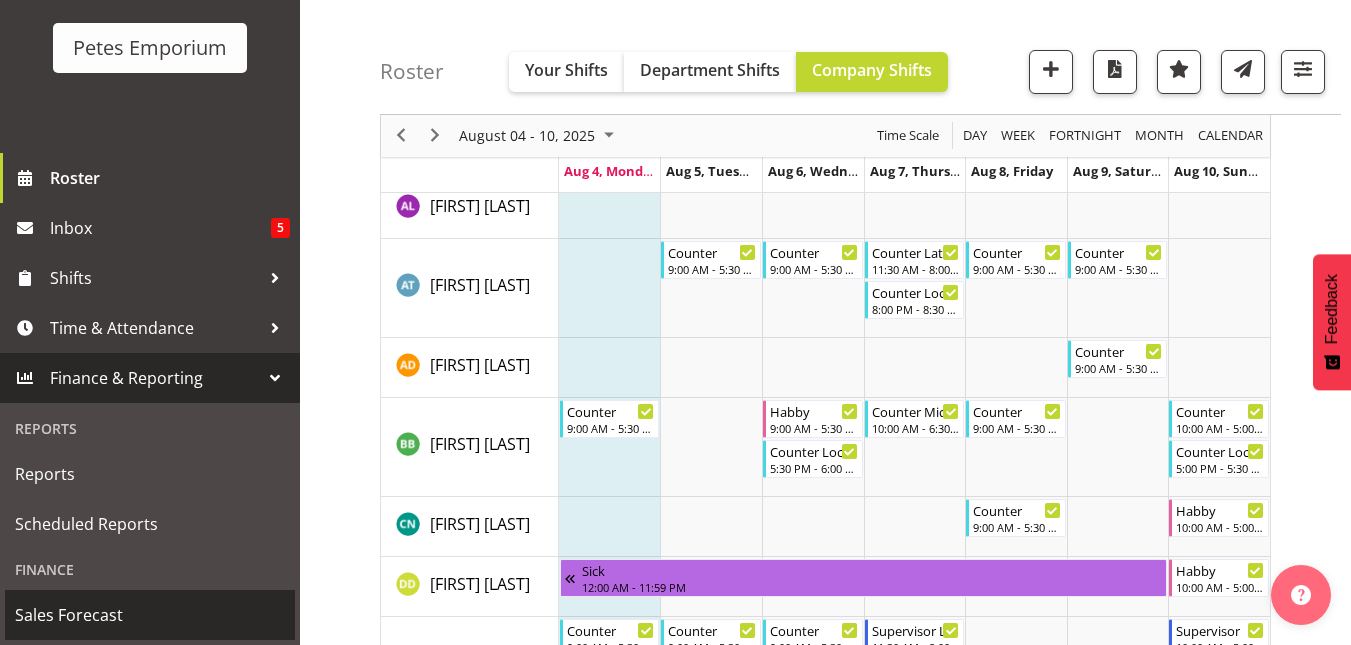 scroll, scrollTop: 121, scrollLeft: 0, axis: vertical 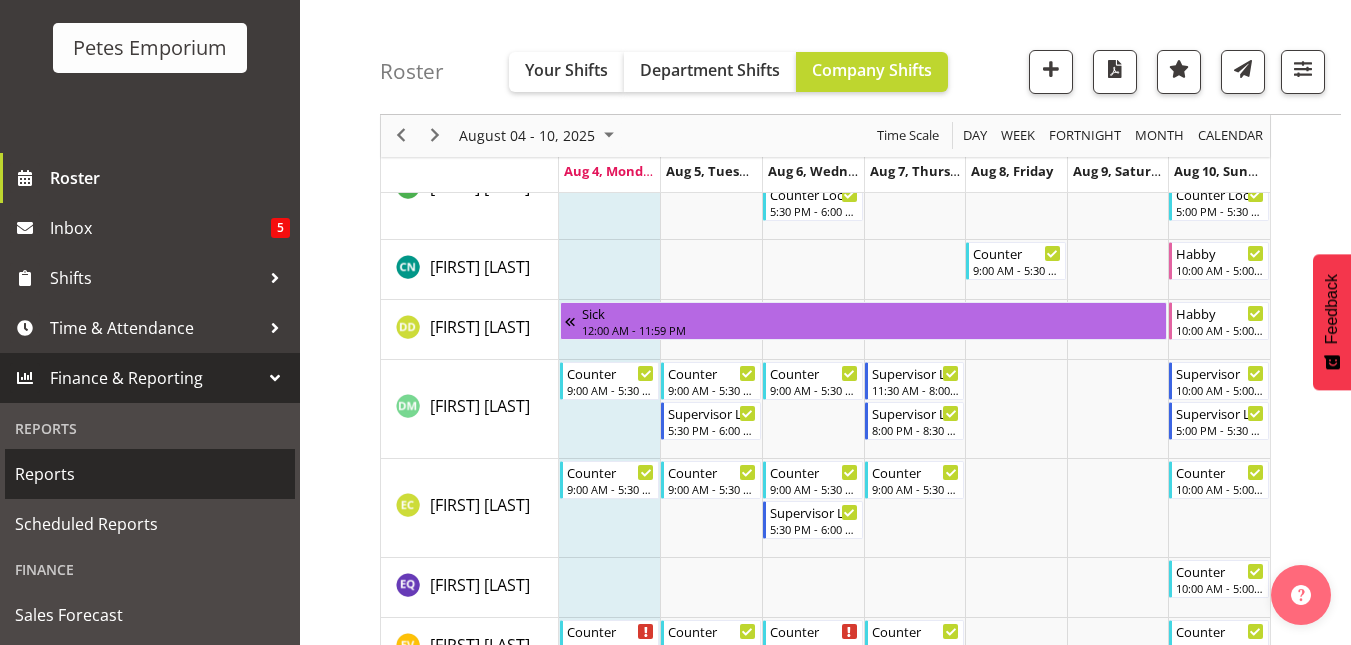 click on "Reports" at bounding box center [150, 474] 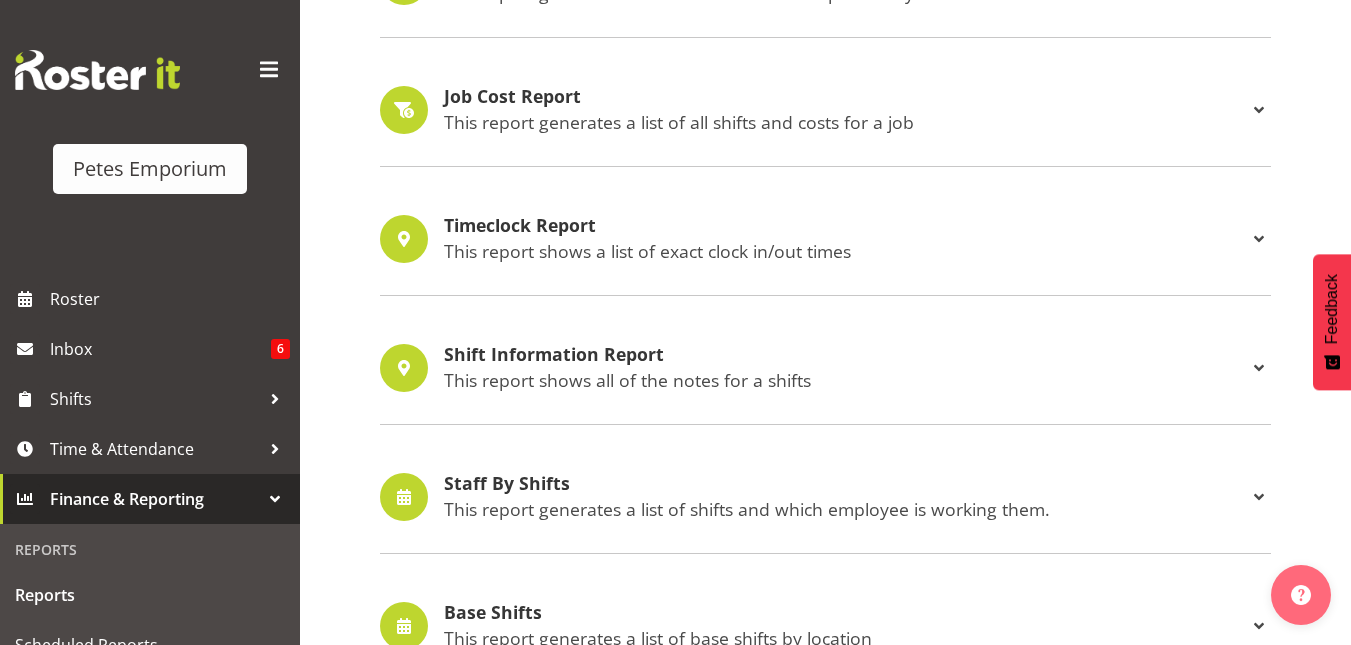 scroll, scrollTop: 1089, scrollLeft: 0, axis: vertical 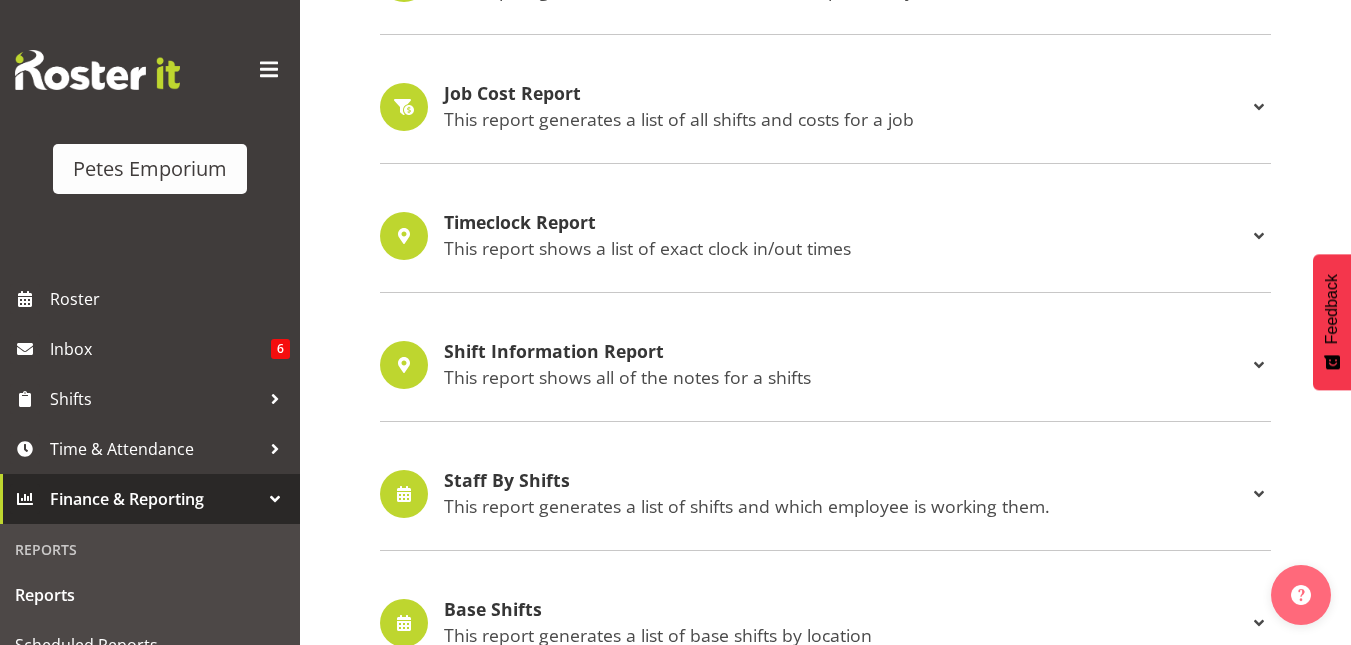 click on "This report shows all of the notes for a shifts" at bounding box center [845, 377] 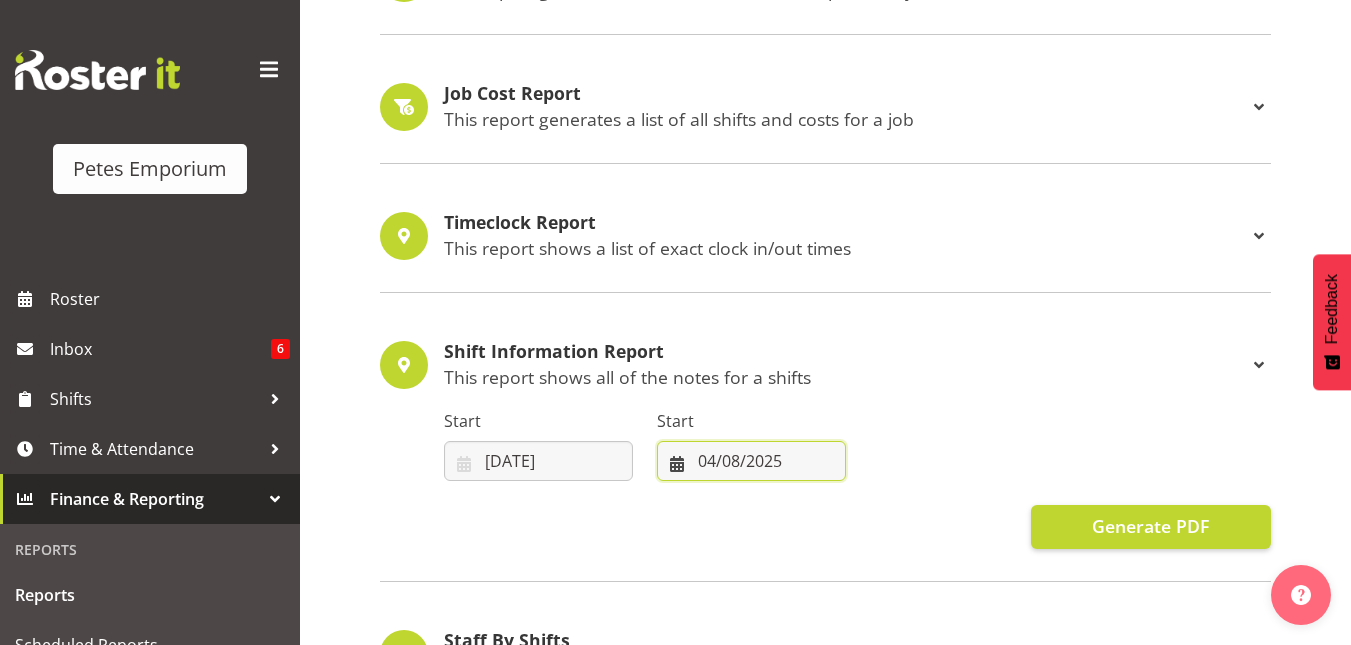 click on "04/08/2025" at bounding box center (751, 461) 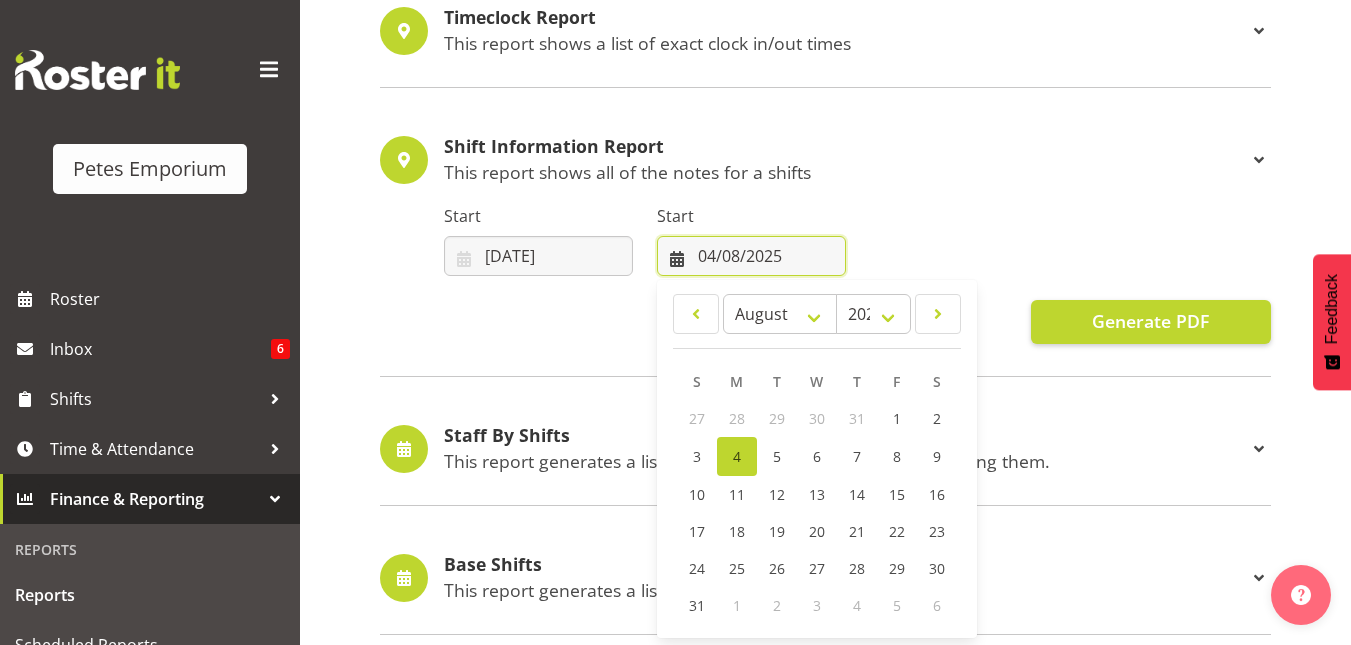scroll, scrollTop: 1295, scrollLeft: 0, axis: vertical 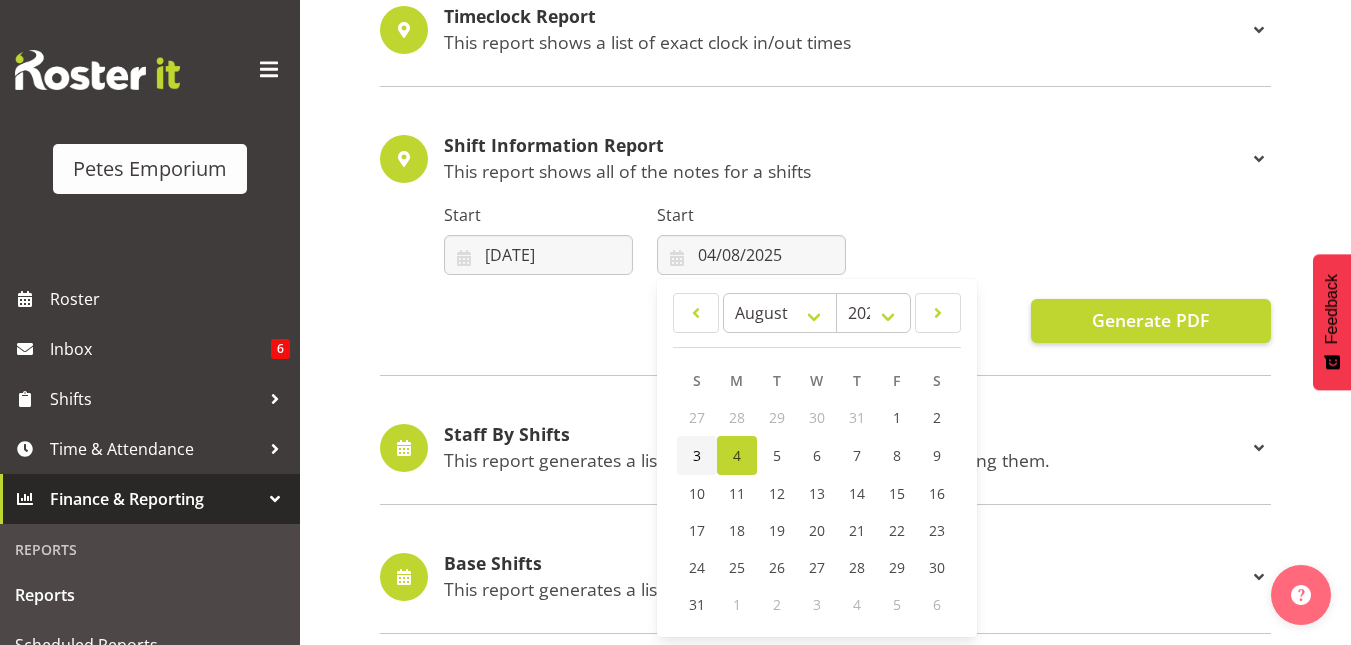 click on "3" at bounding box center [697, 455] 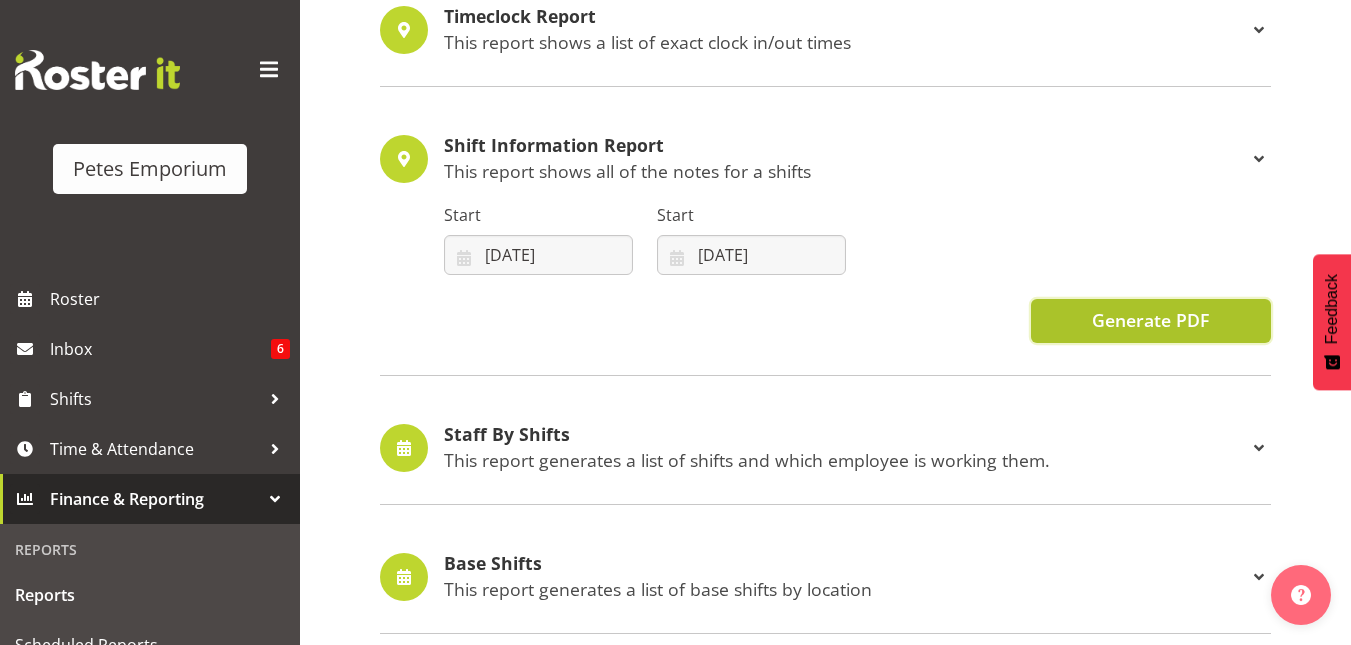 click on "Generate PDF" at bounding box center (1151, 321) 